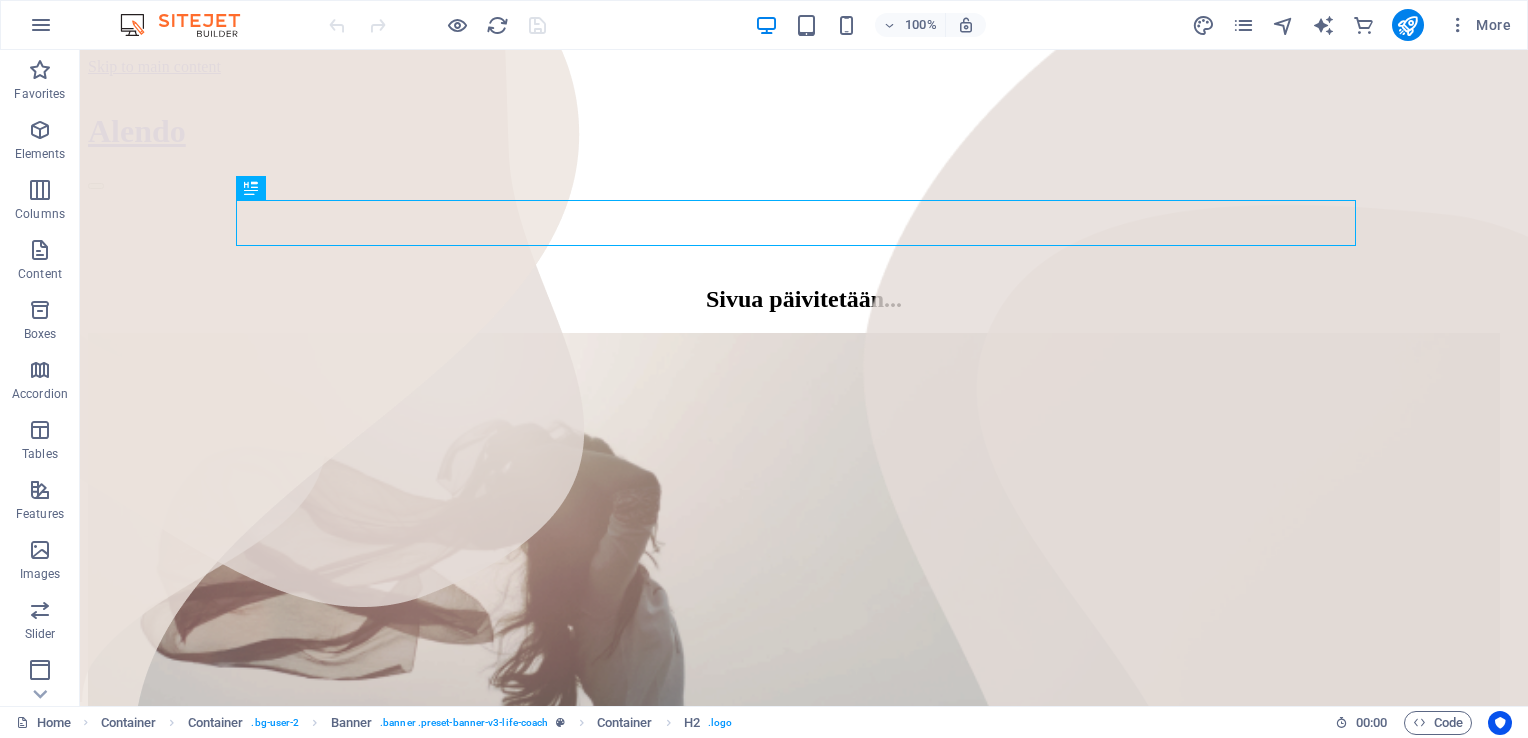 scroll, scrollTop: 0, scrollLeft: 0, axis: both 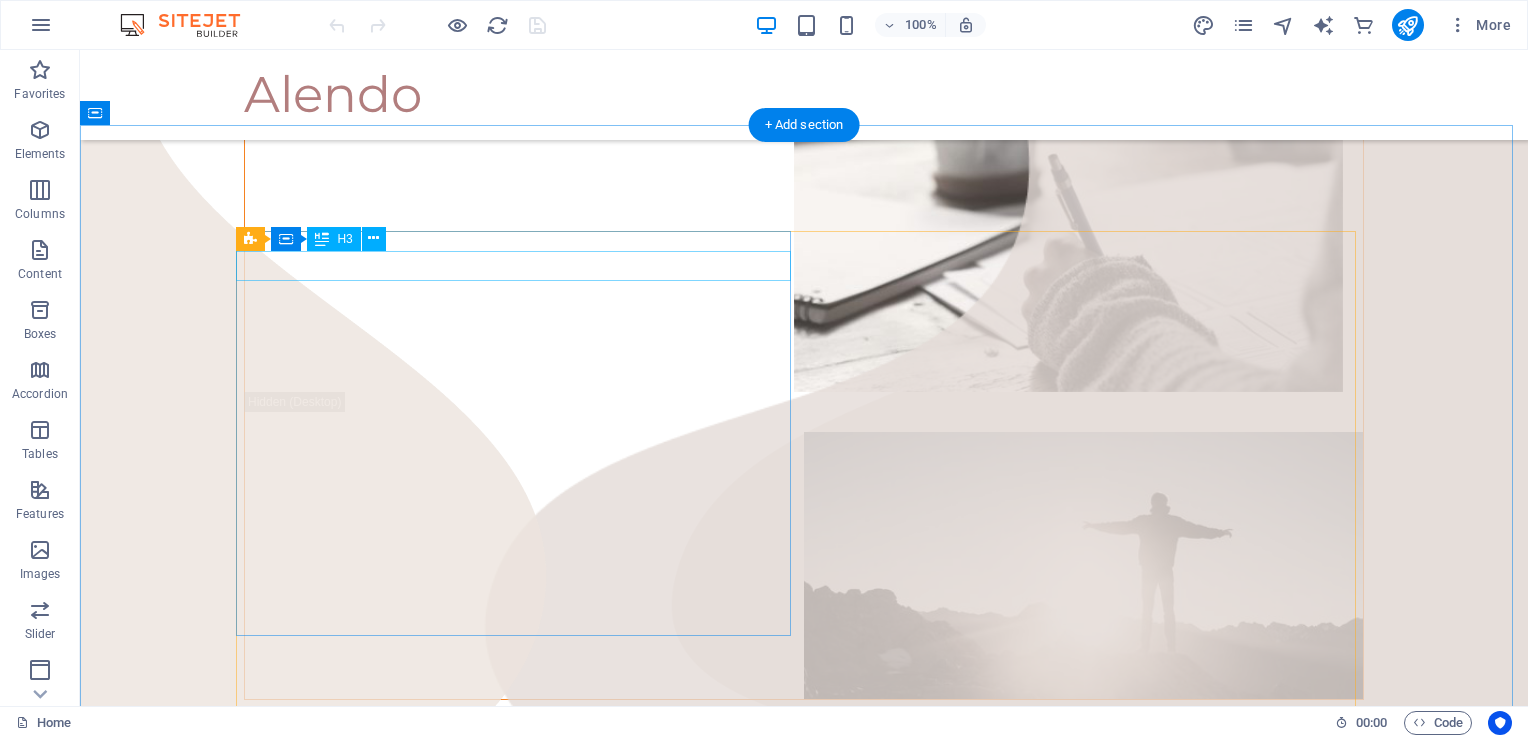 click on "xxx" at bounding box center [521, 1146] 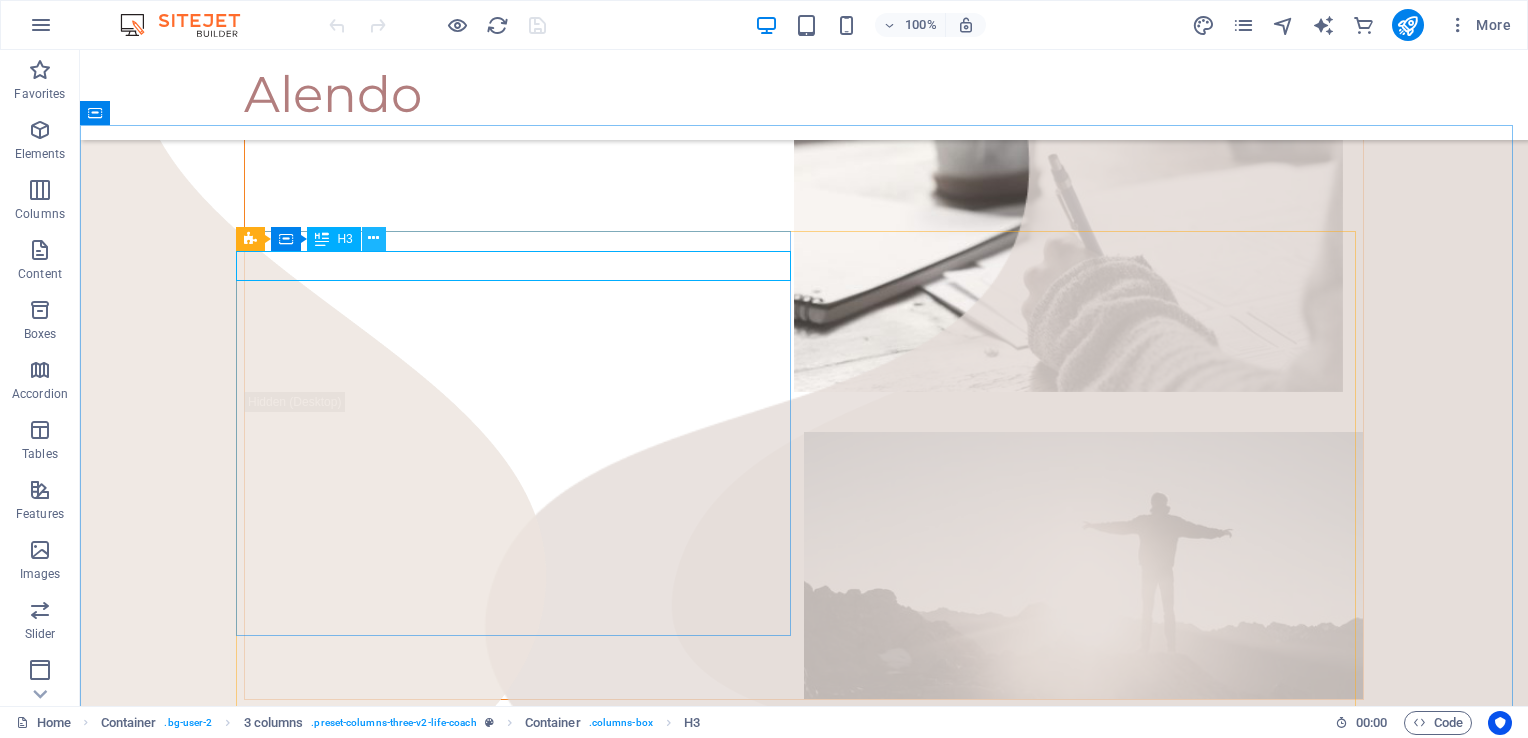 click at bounding box center (373, 238) 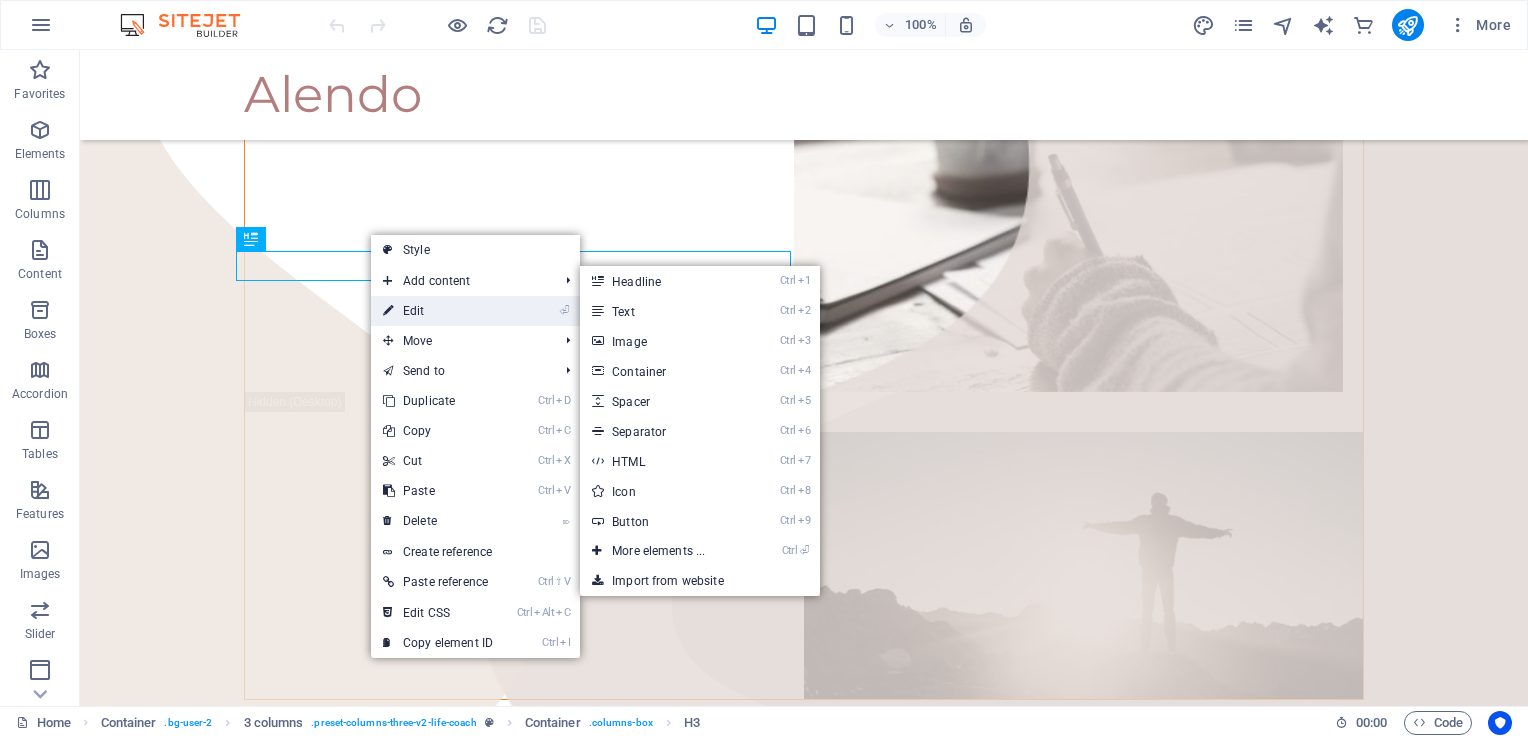 click on "⏎  Edit" at bounding box center [438, 311] 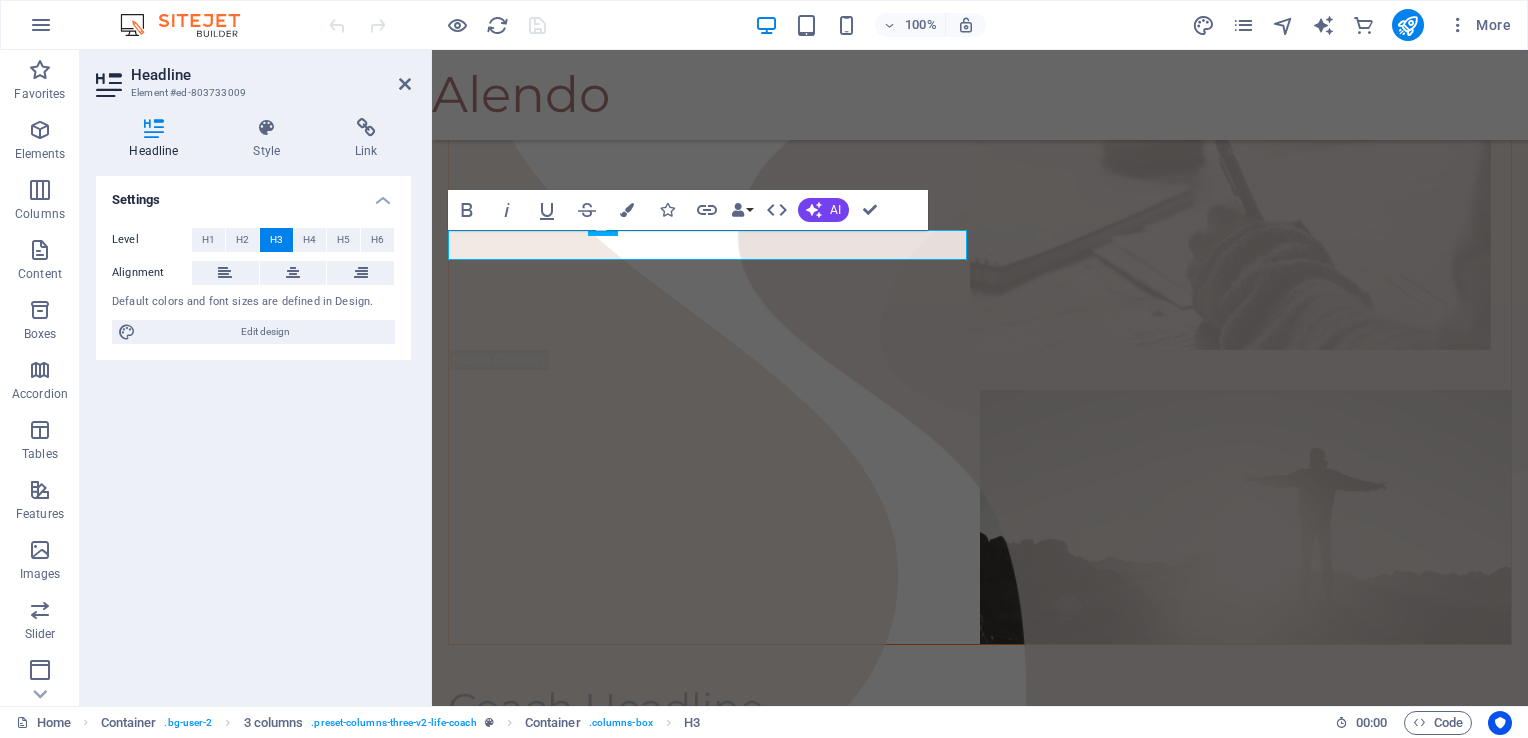 scroll, scrollTop: 694, scrollLeft: 0, axis: vertical 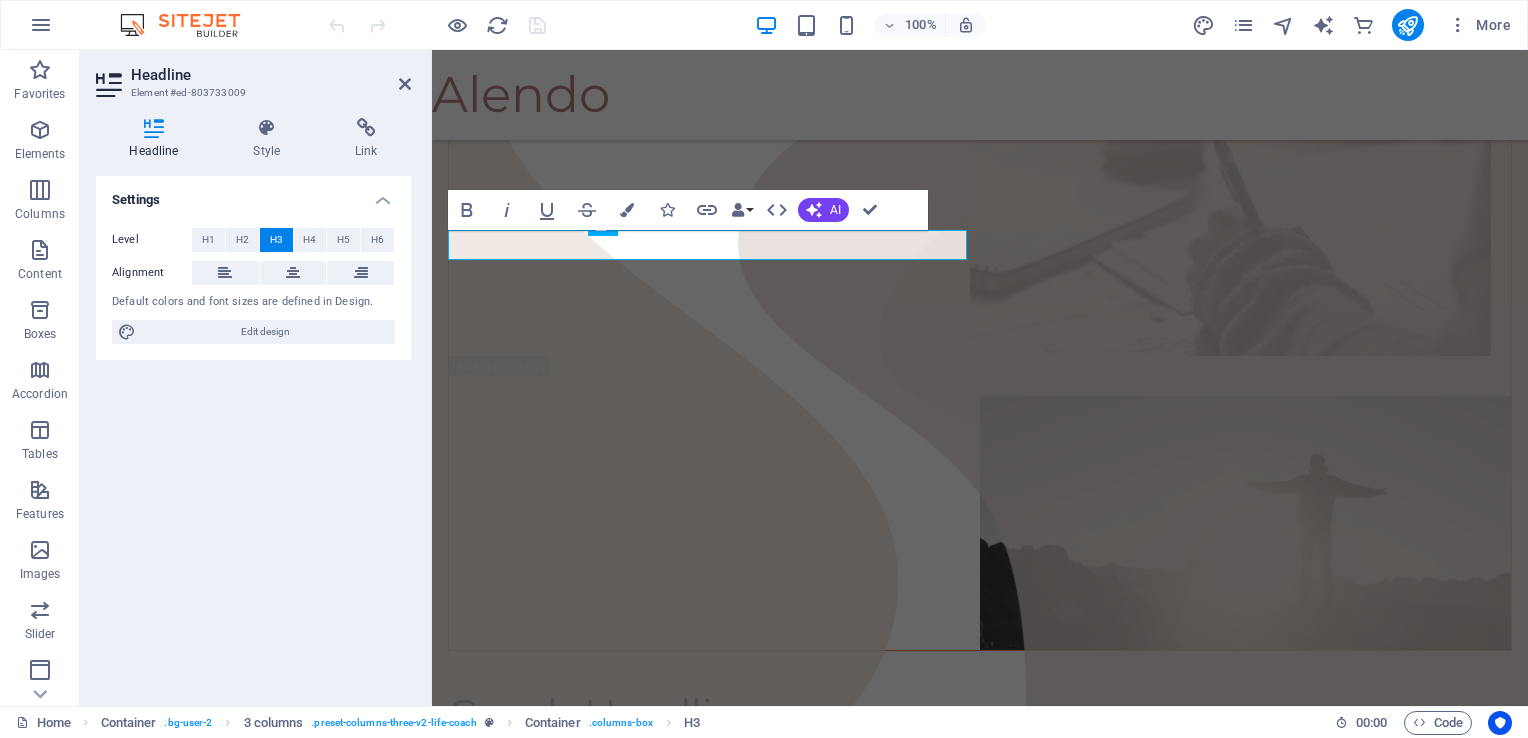 type 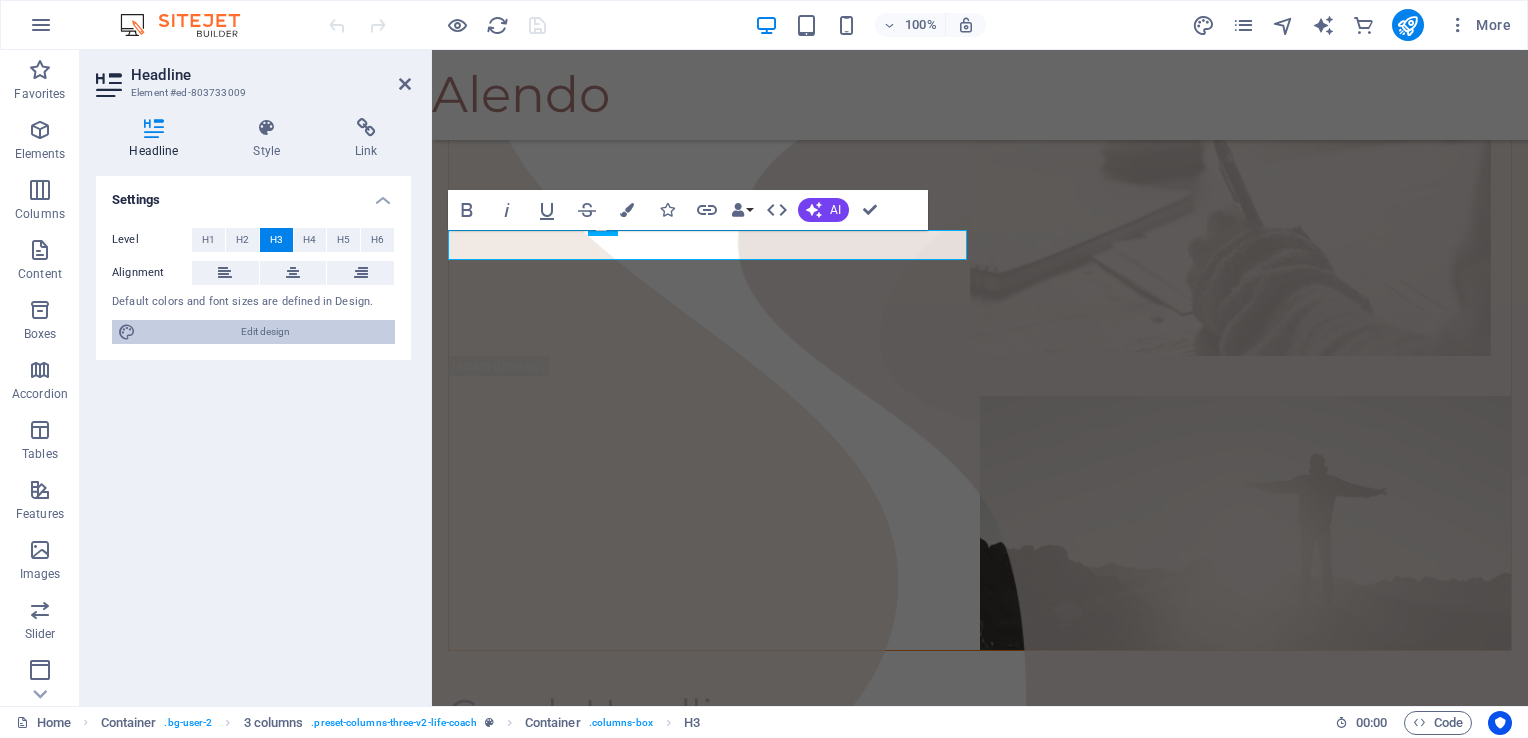 click on "Edit design" at bounding box center (265, 332) 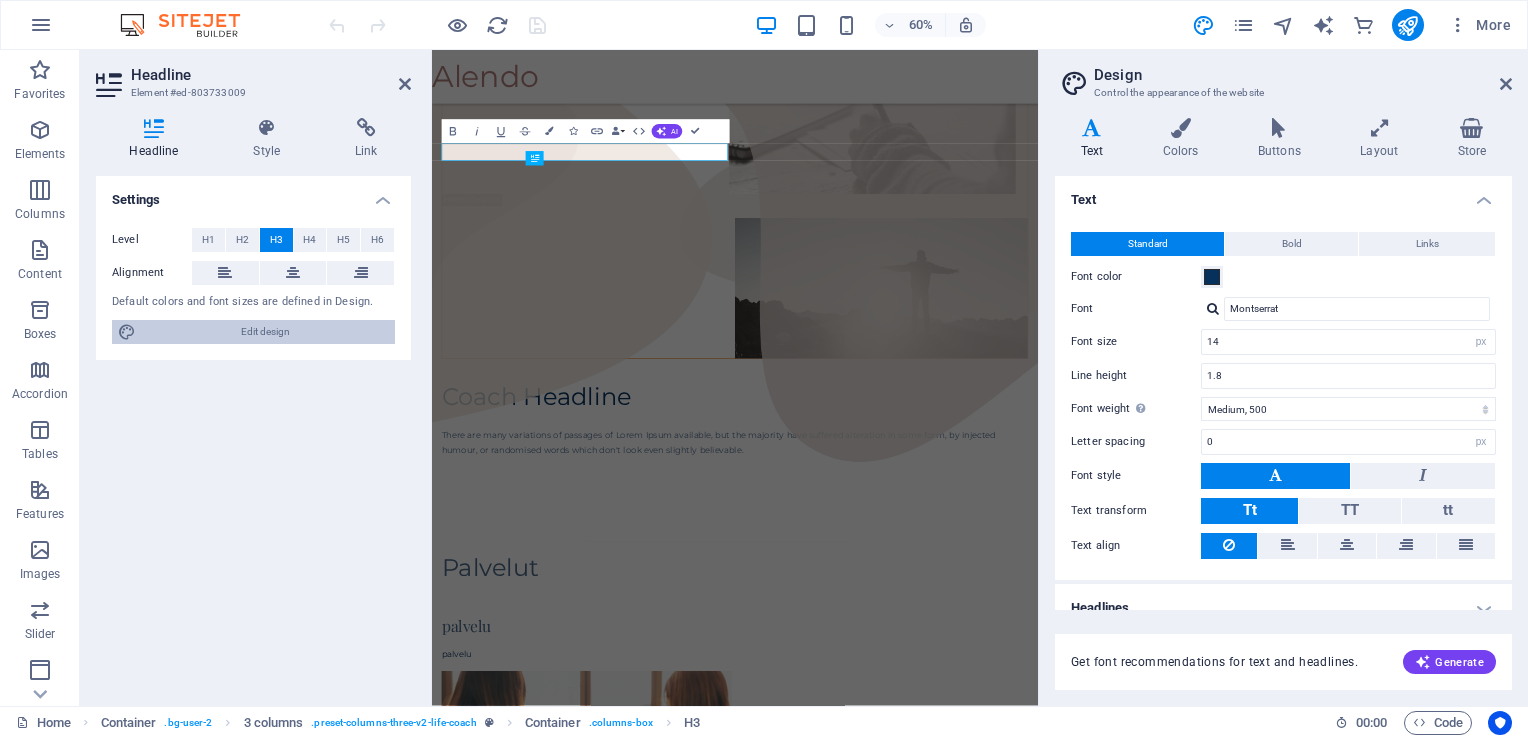 click on "Edit design" at bounding box center [265, 332] 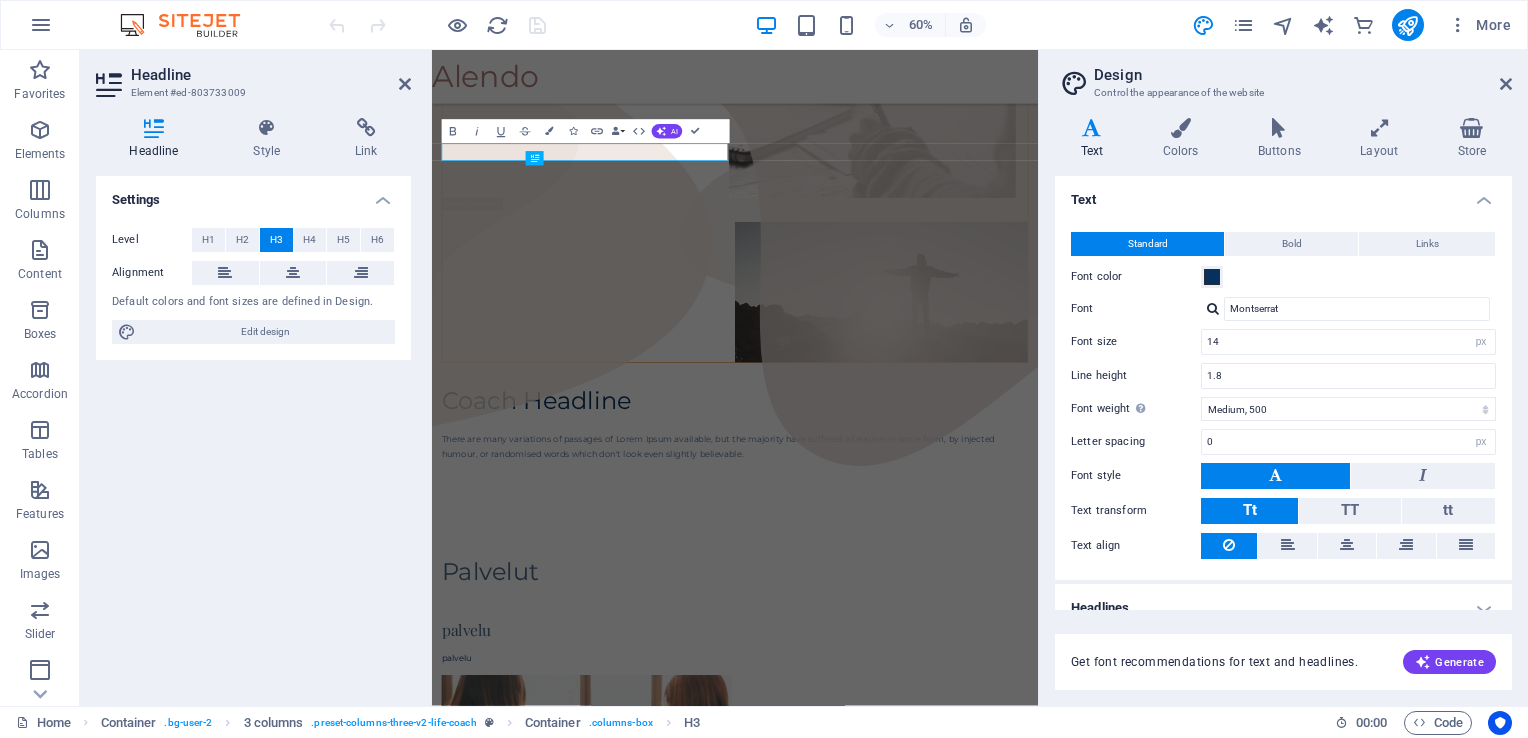 scroll, scrollTop: 18, scrollLeft: 0, axis: vertical 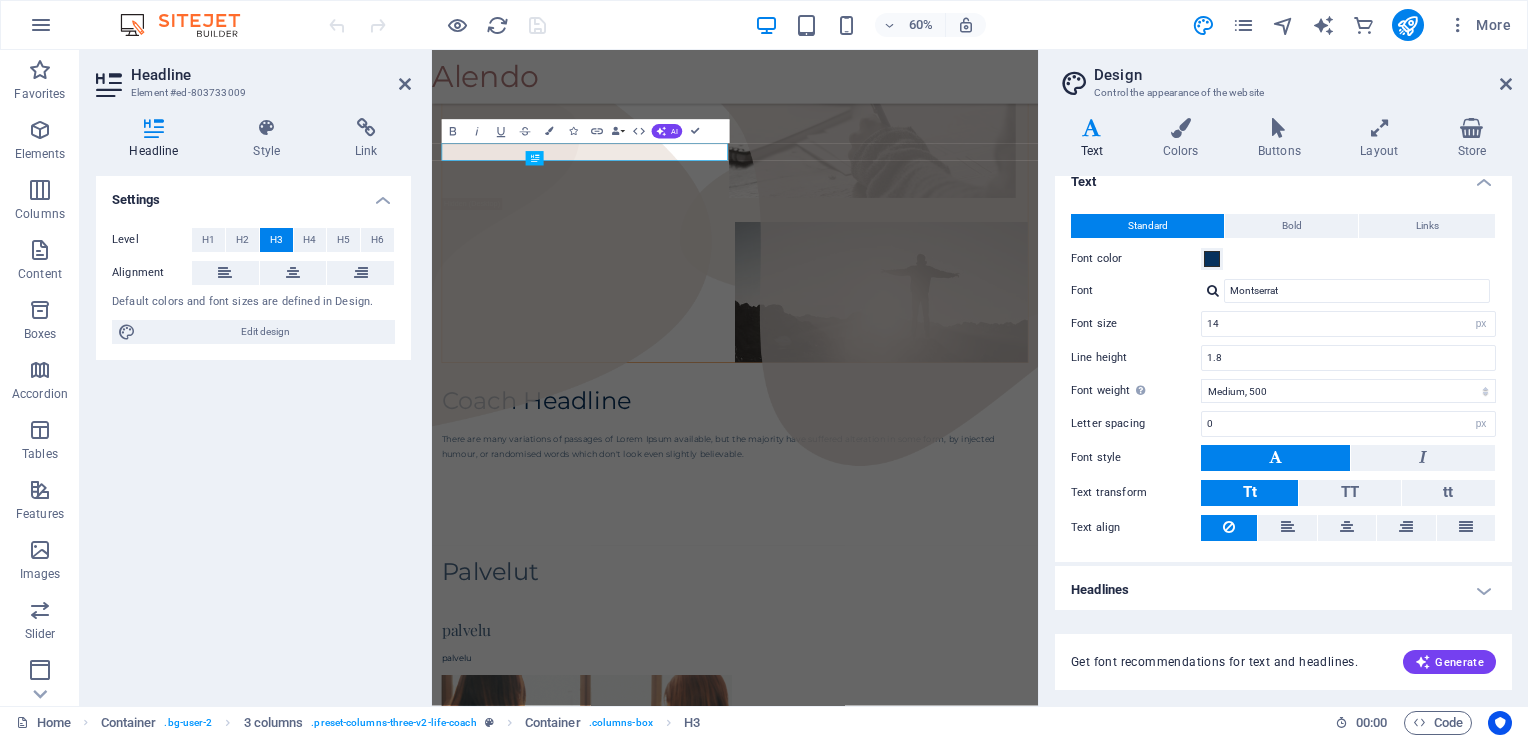 click on "Headlines" at bounding box center [1283, 590] 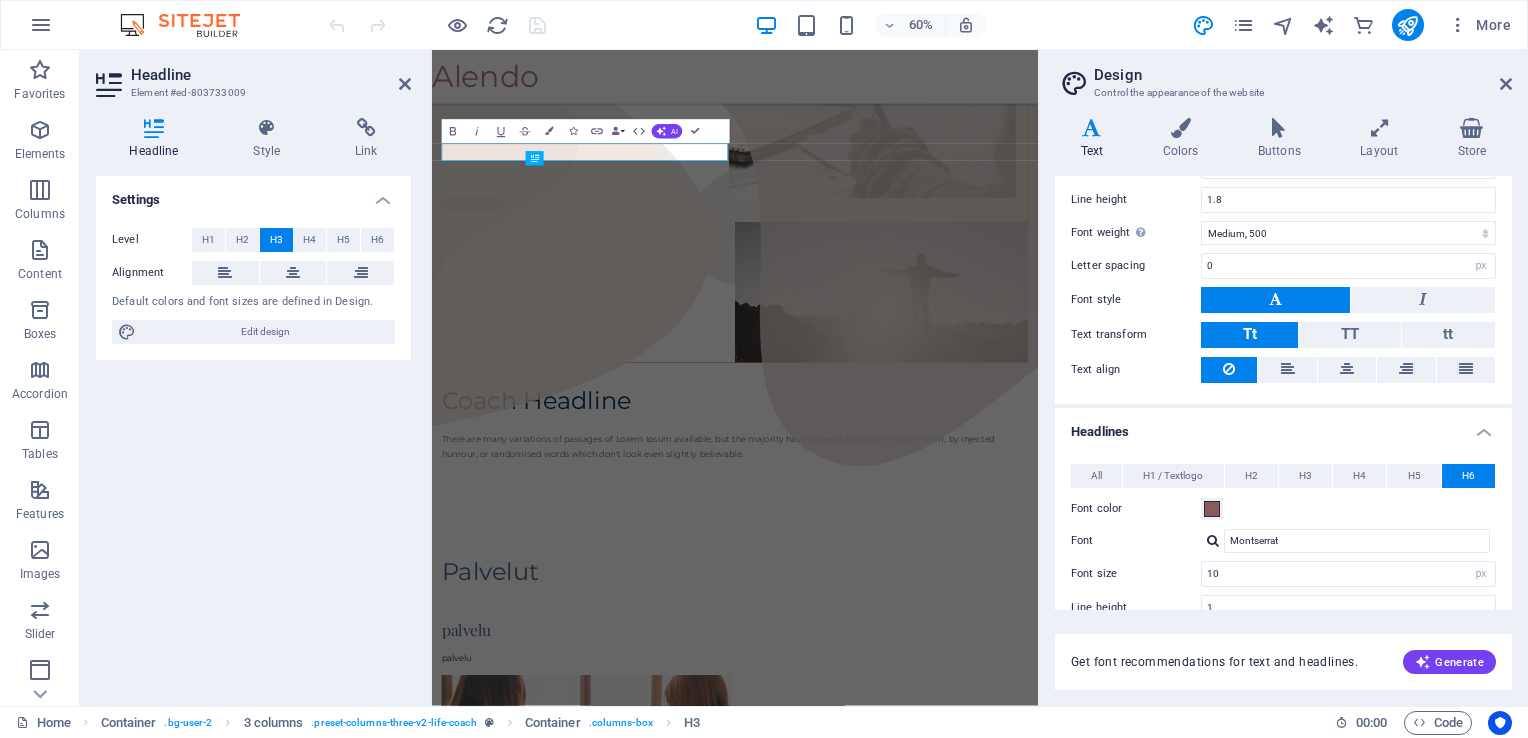 scroll, scrollTop: 318, scrollLeft: 0, axis: vertical 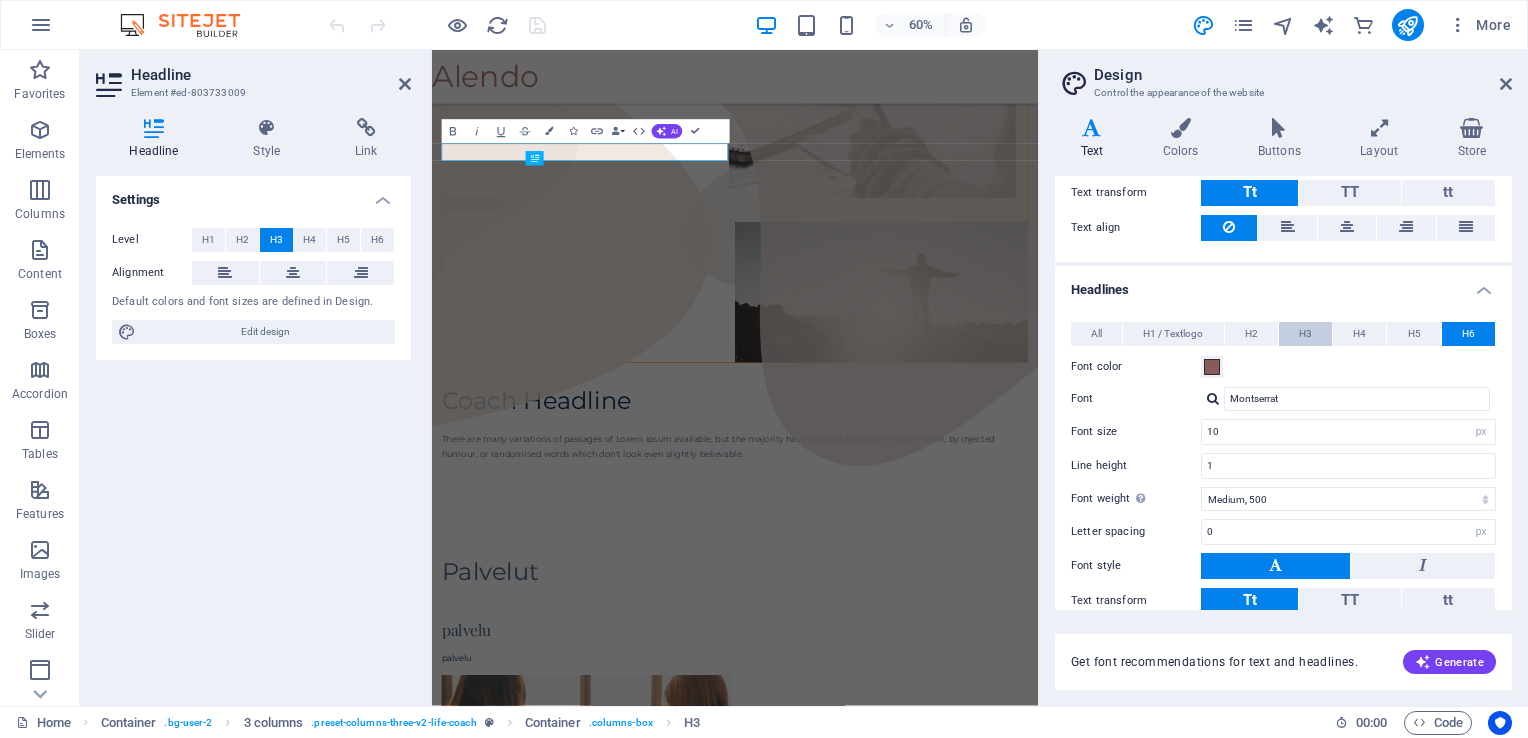 click on "H3" at bounding box center (1305, 334) 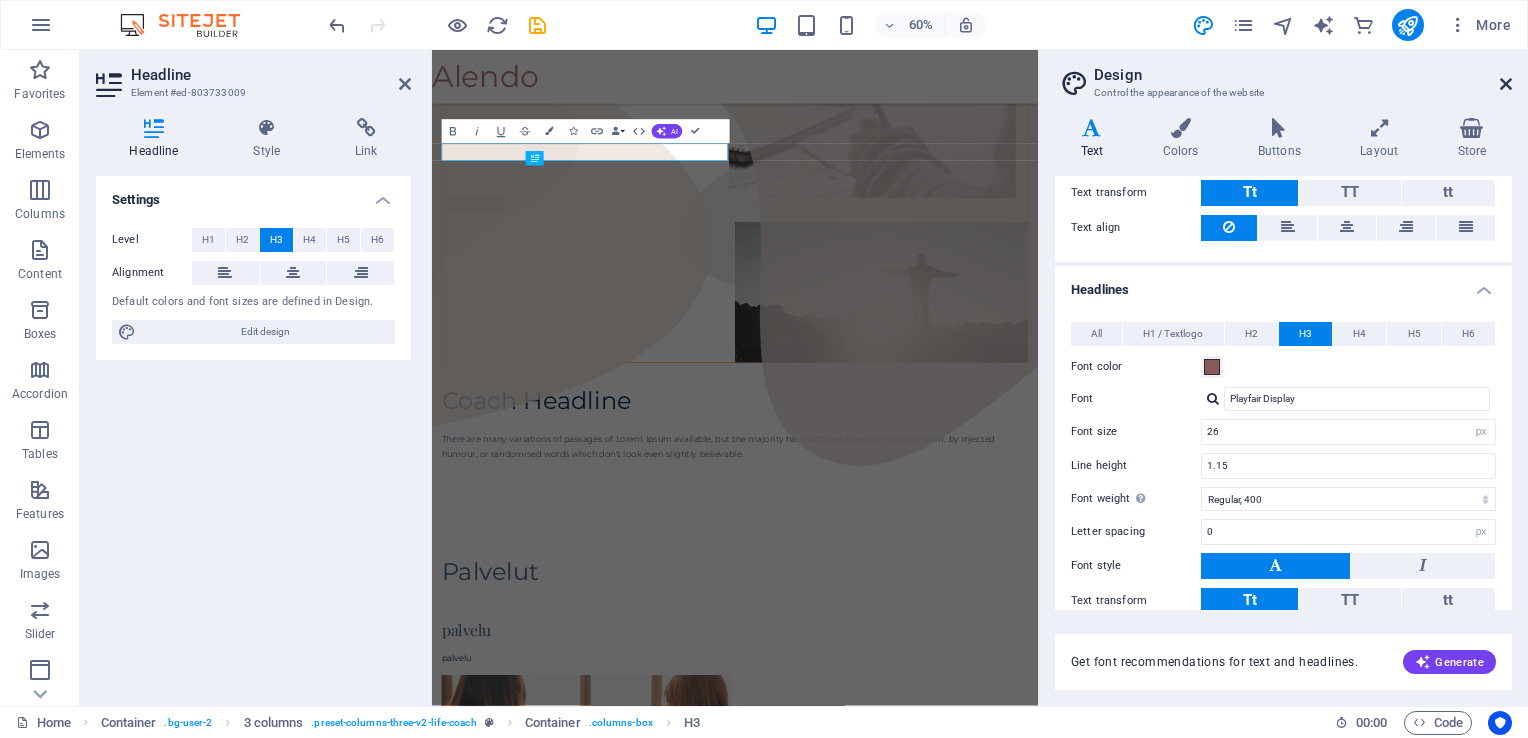 click at bounding box center [1506, 84] 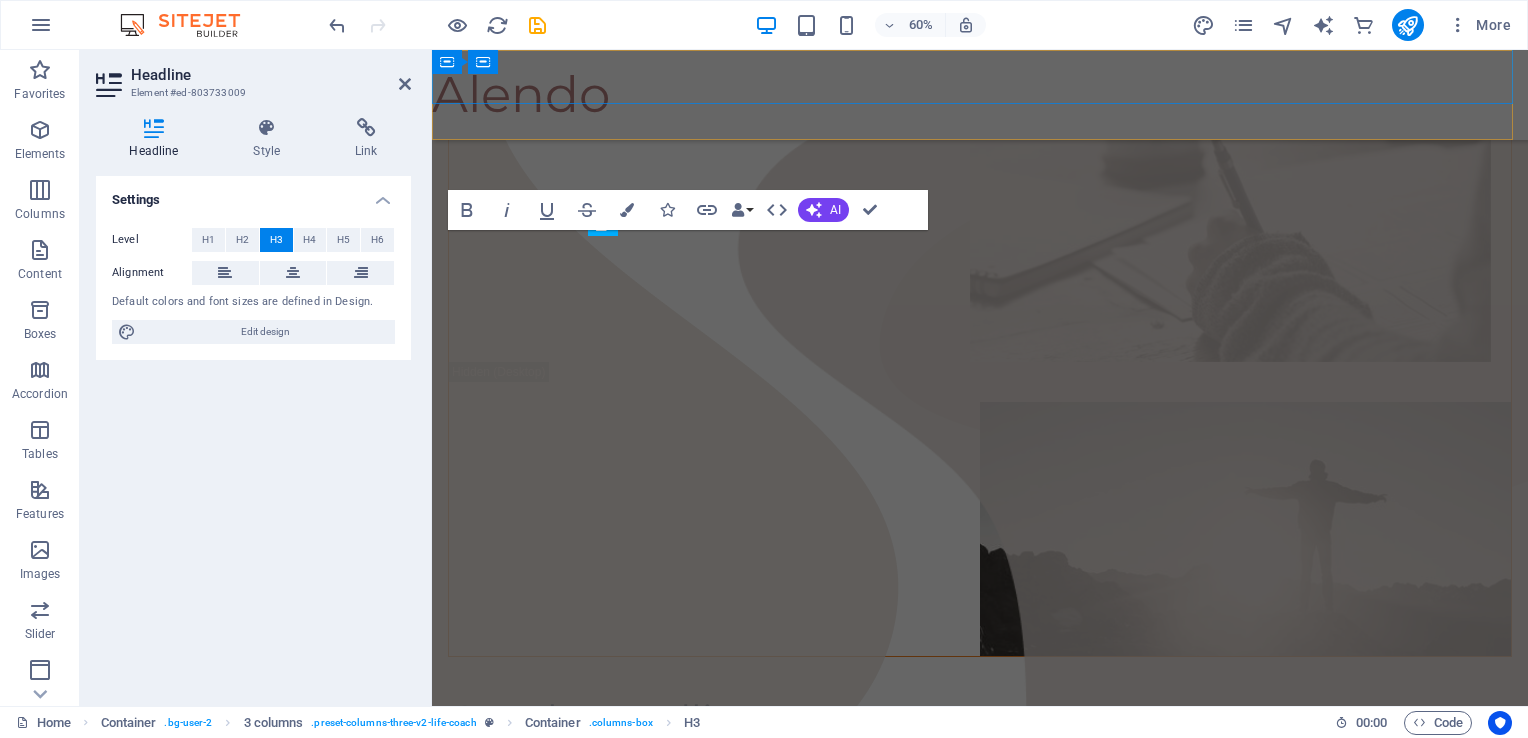 scroll, scrollTop: 694, scrollLeft: 0, axis: vertical 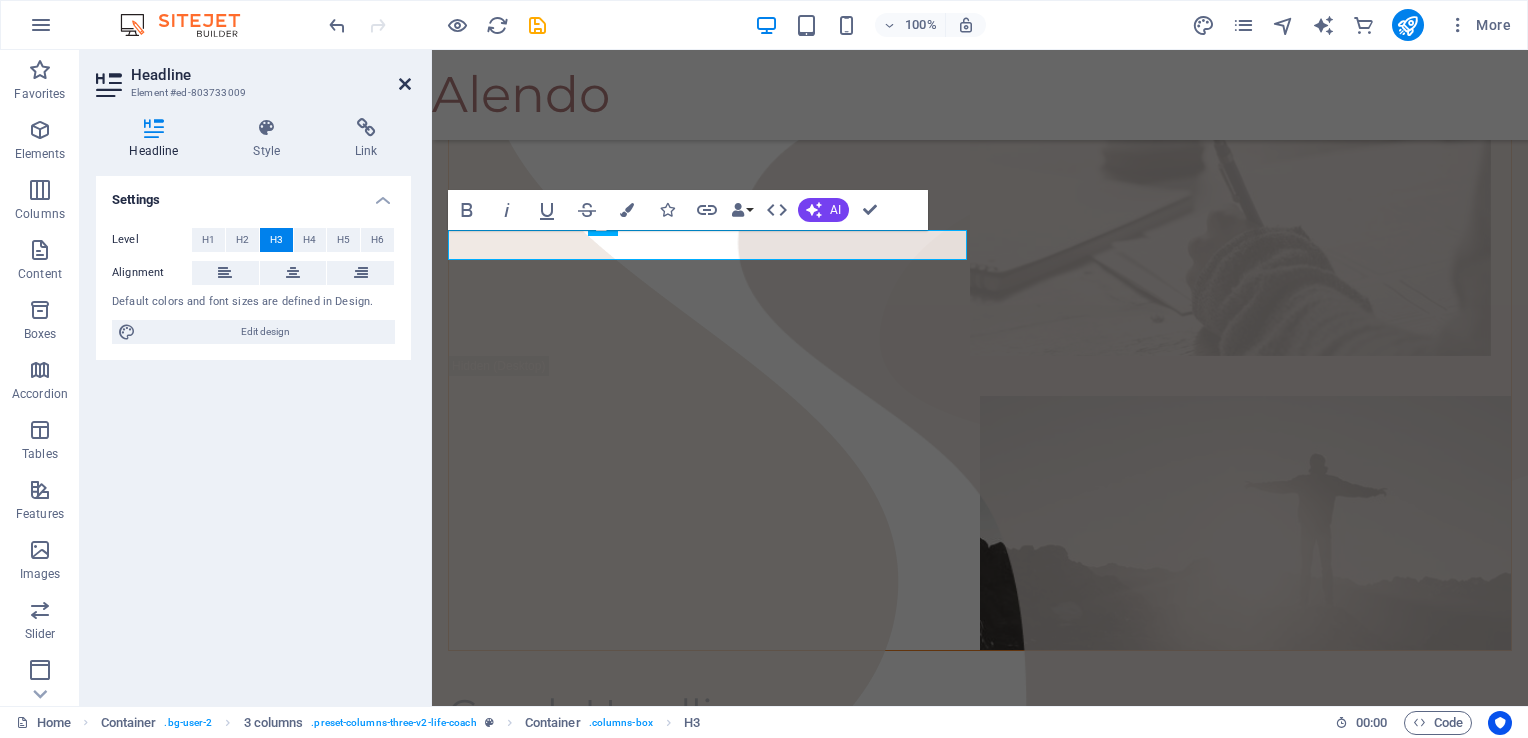 click at bounding box center (405, 84) 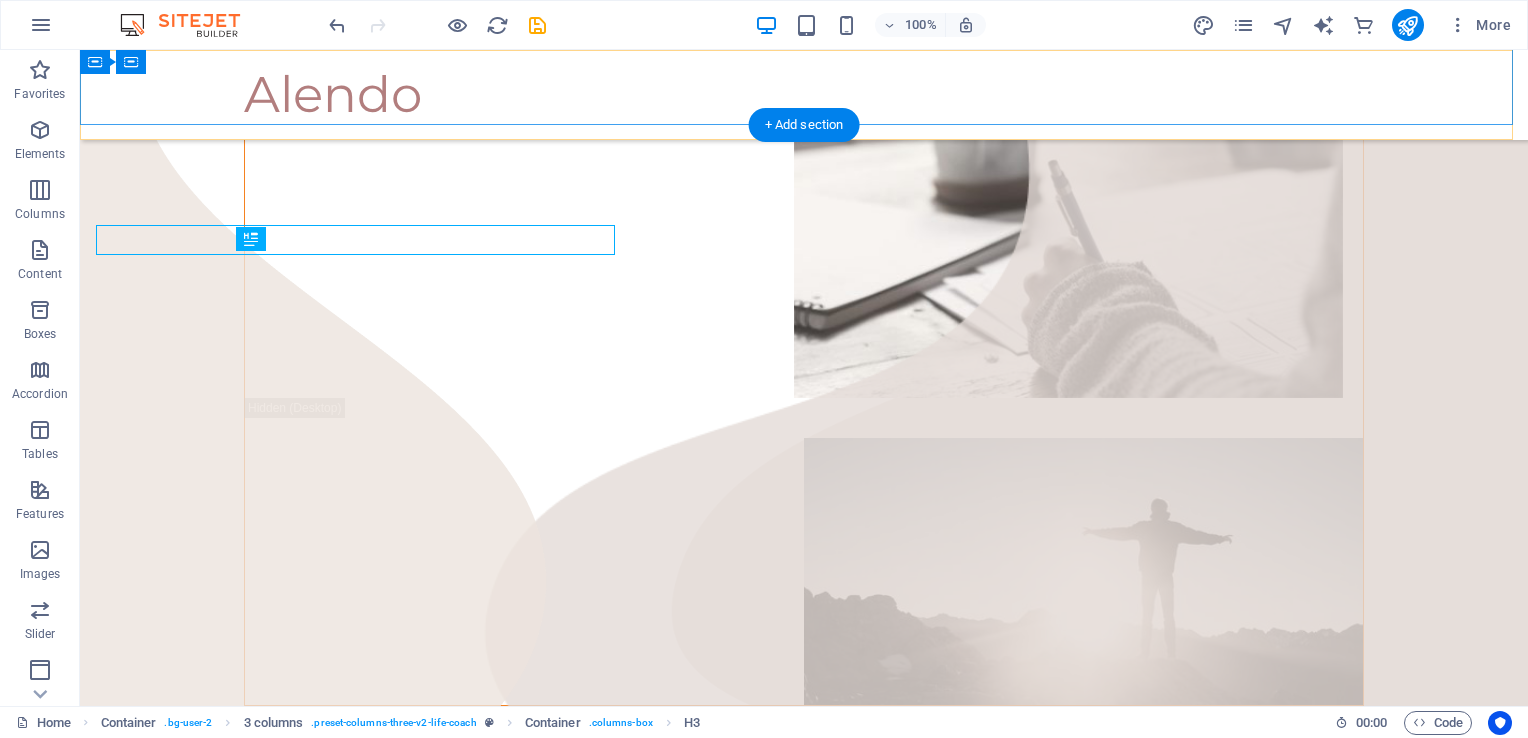 scroll, scrollTop: 700, scrollLeft: 0, axis: vertical 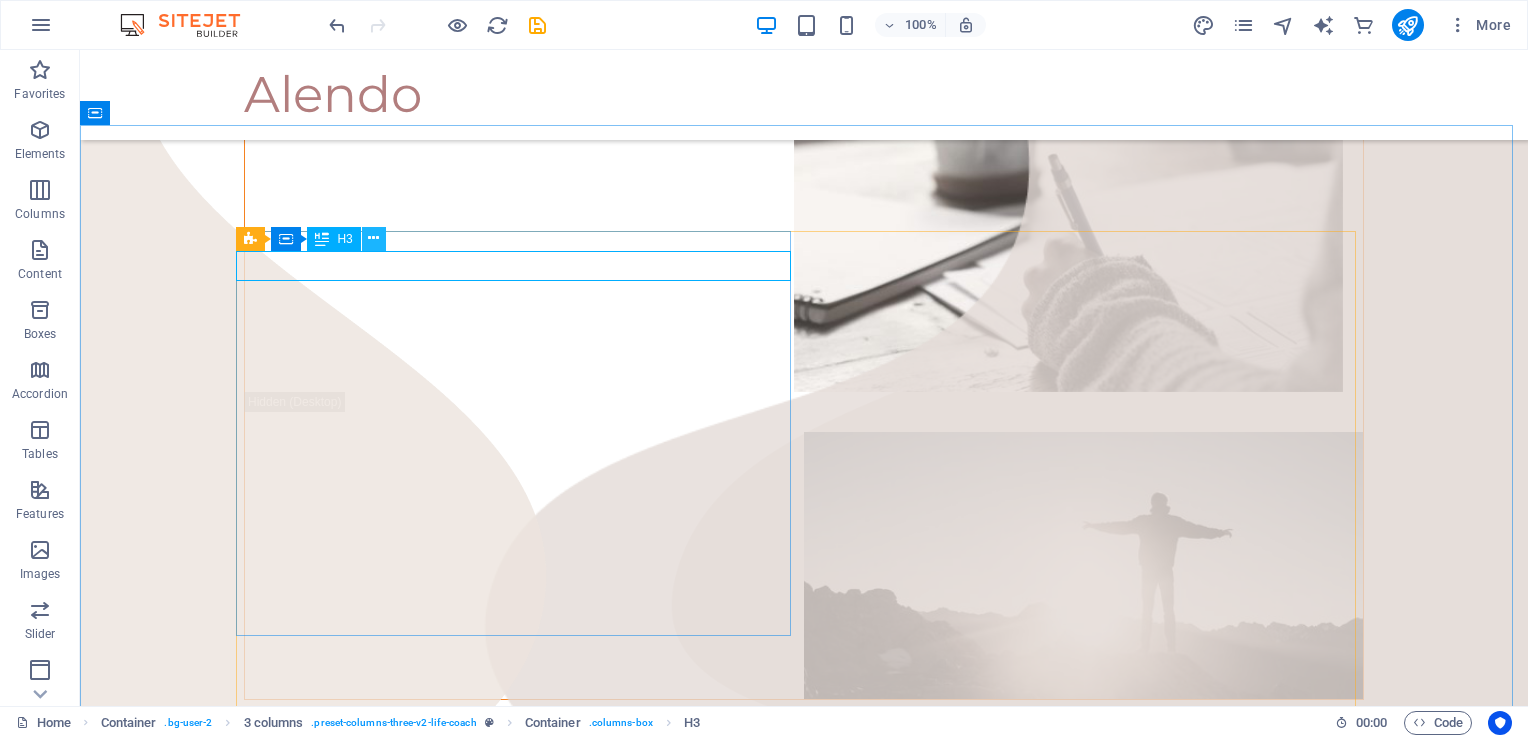 click at bounding box center [373, 238] 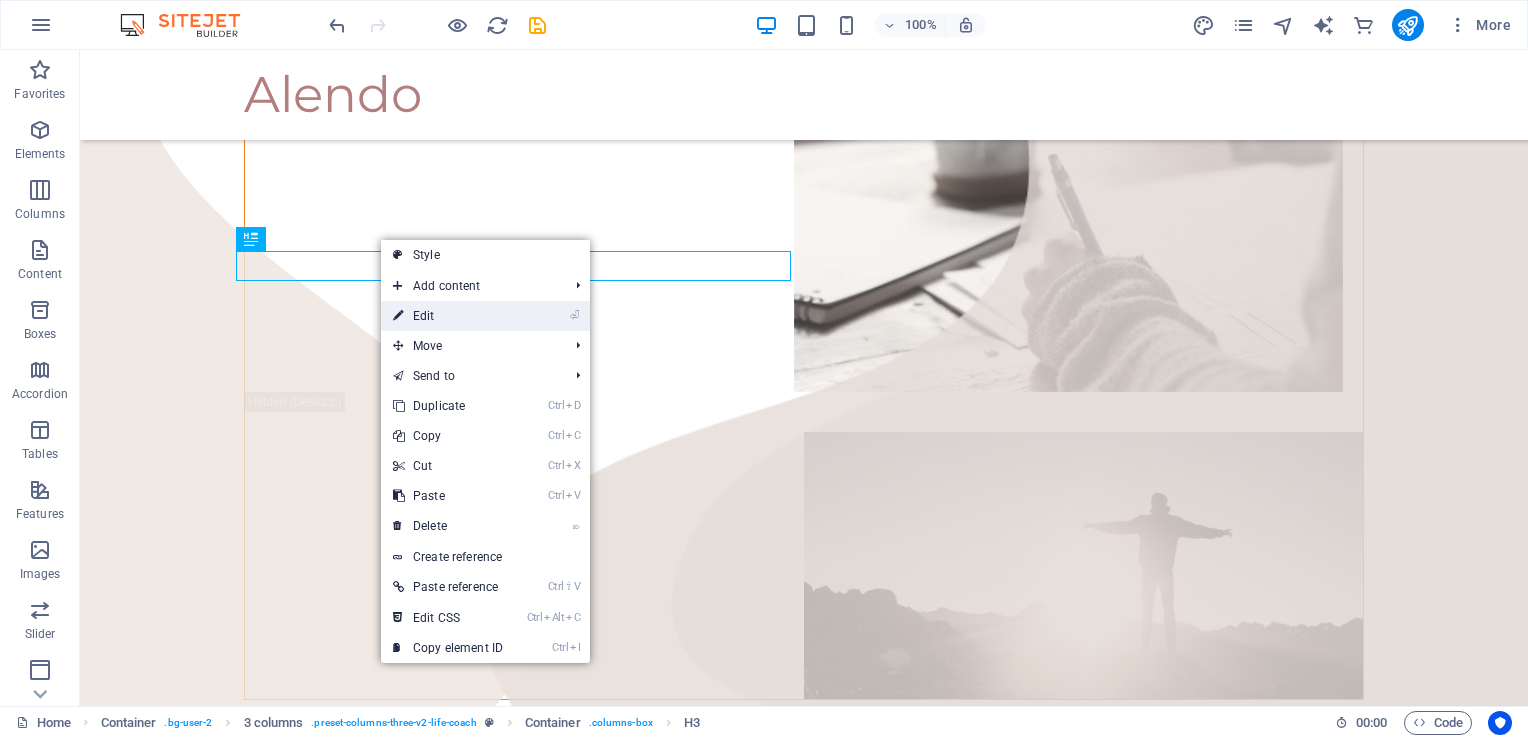 click on "⏎  Edit" at bounding box center [448, 316] 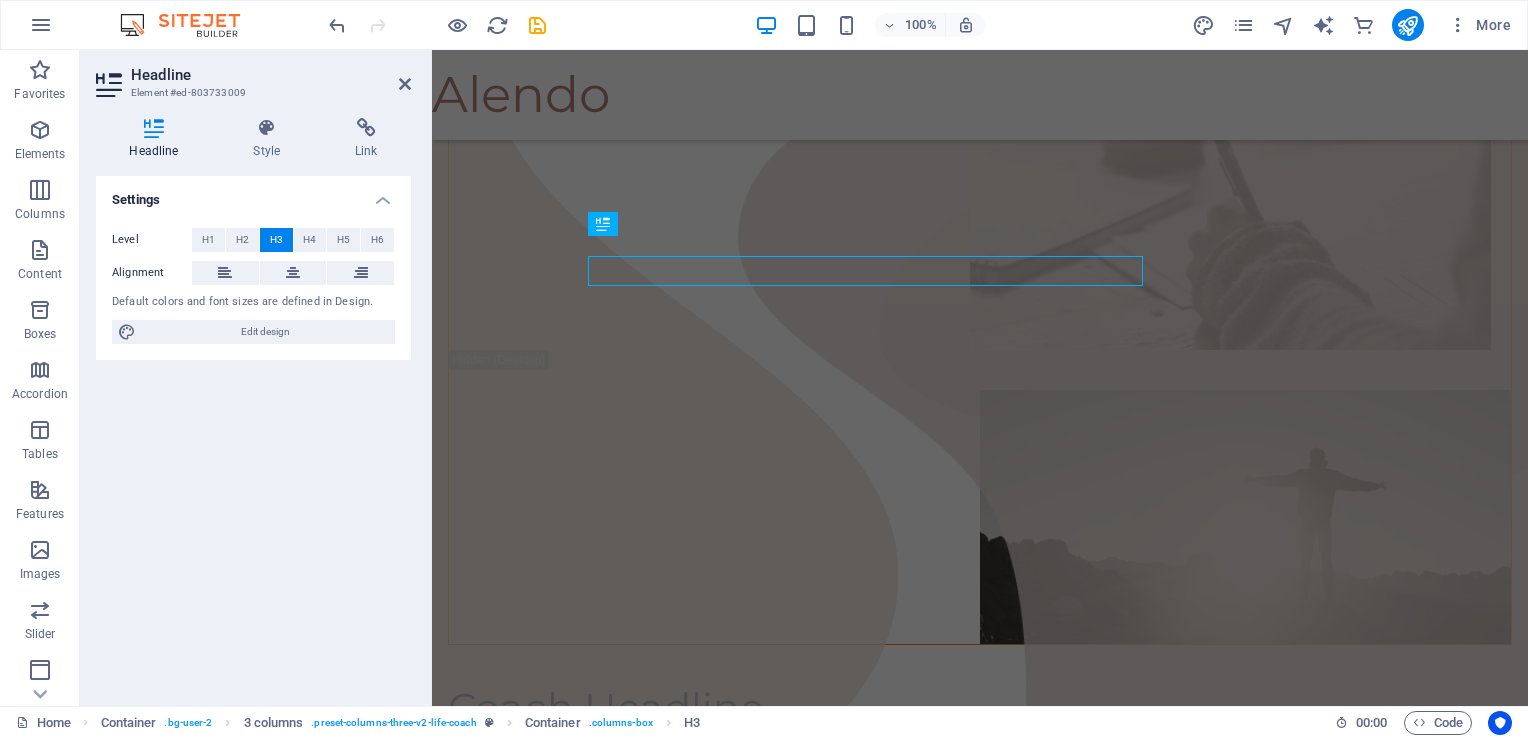 scroll, scrollTop: 694, scrollLeft: 0, axis: vertical 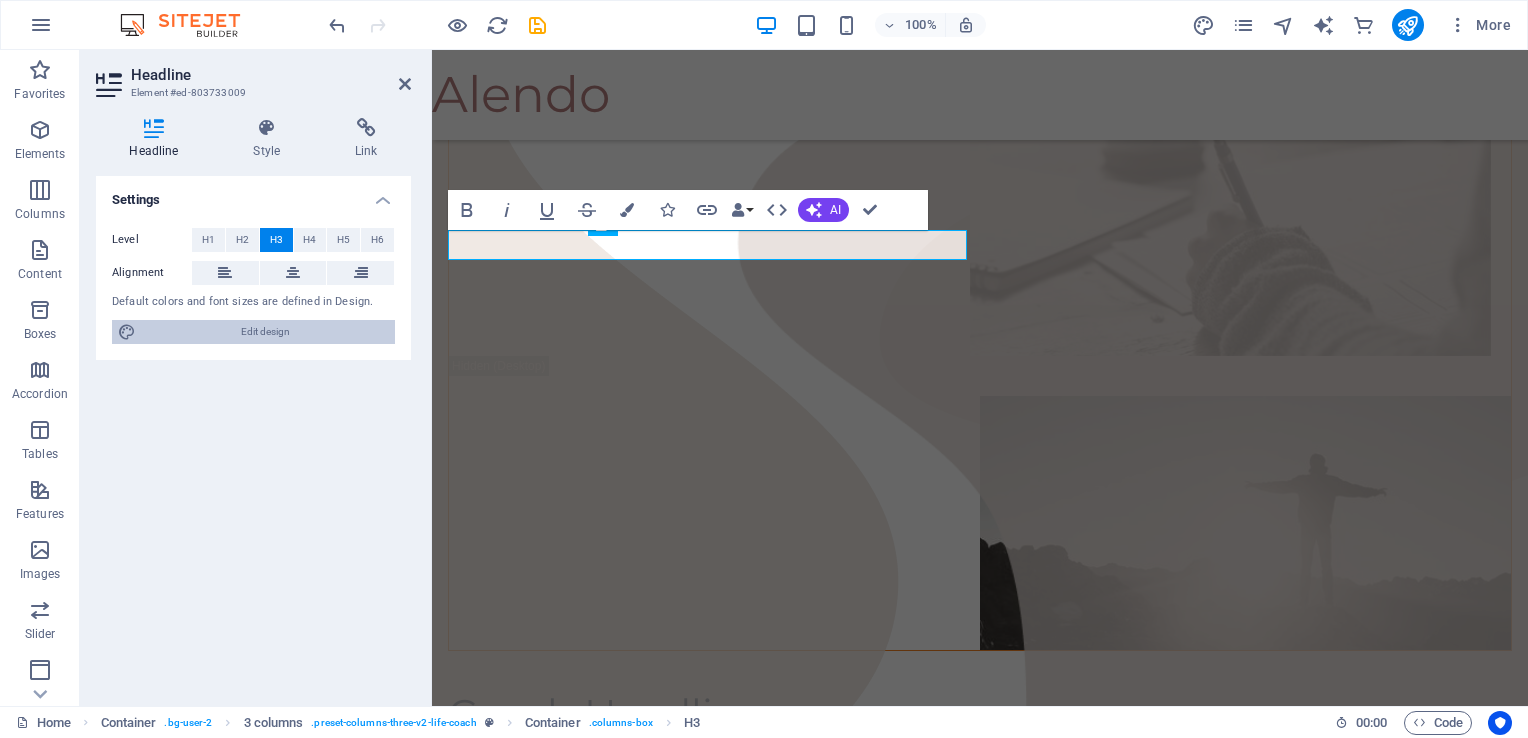 click on "Edit design" at bounding box center (265, 332) 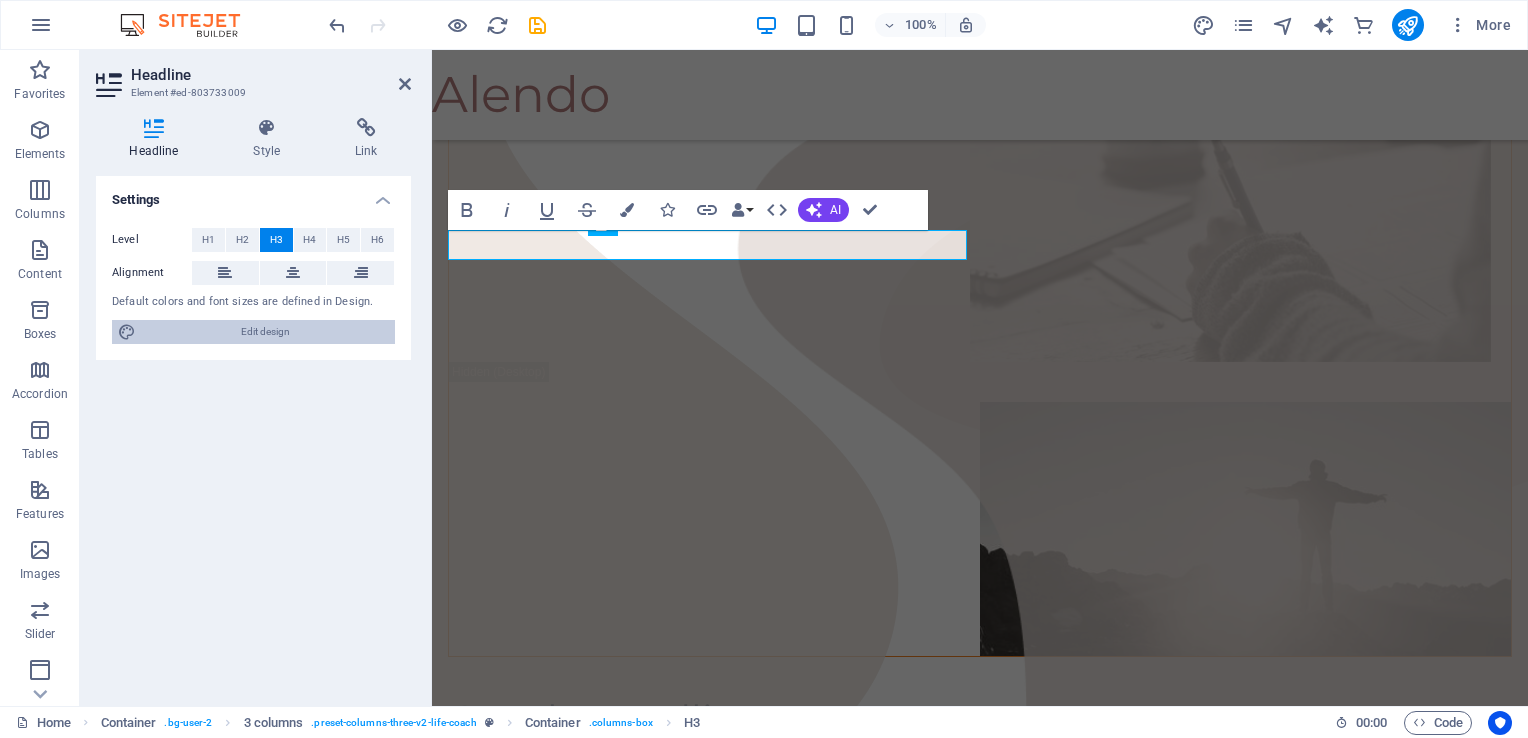 select on "px" 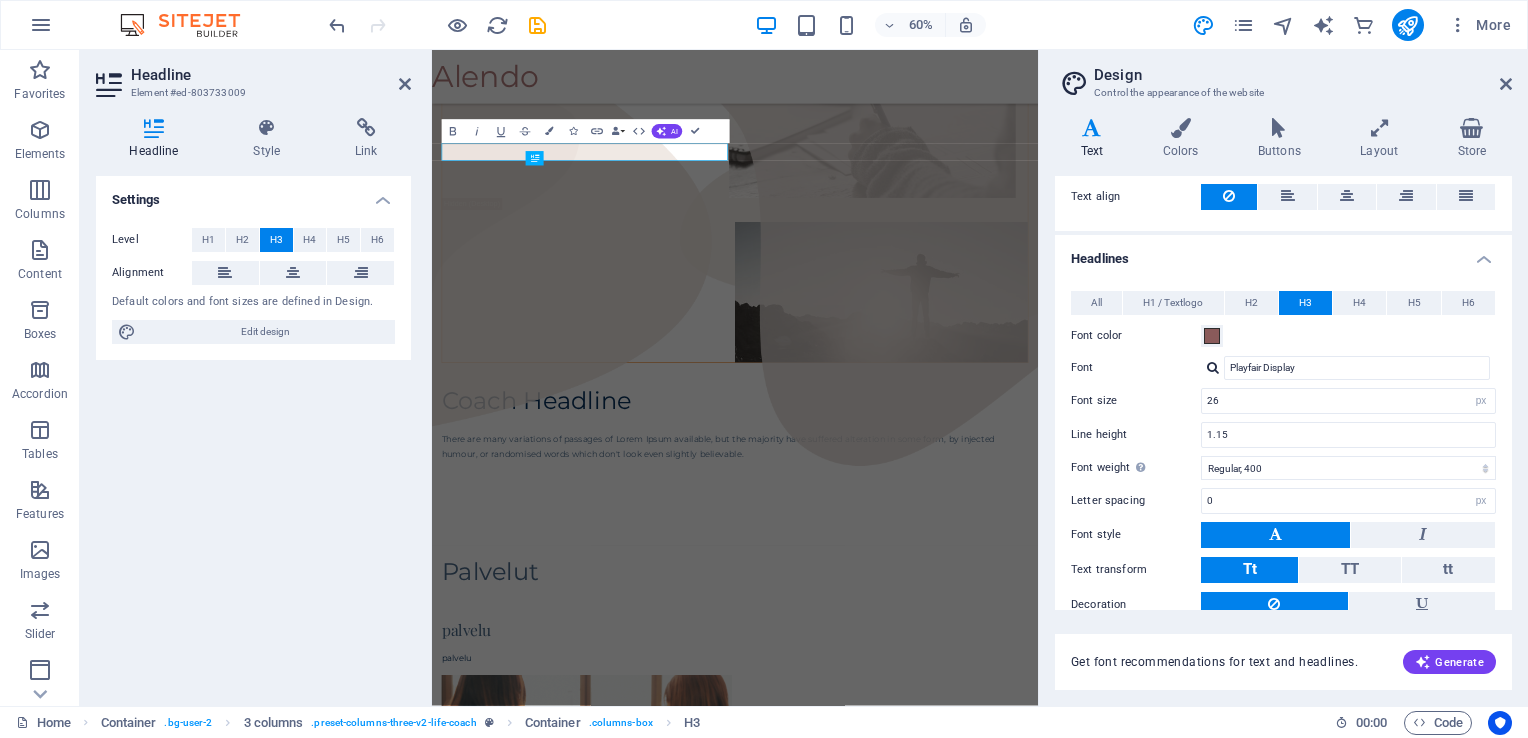 scroll, scrollTop: 440, scrollLeft: 0, axis: vertical 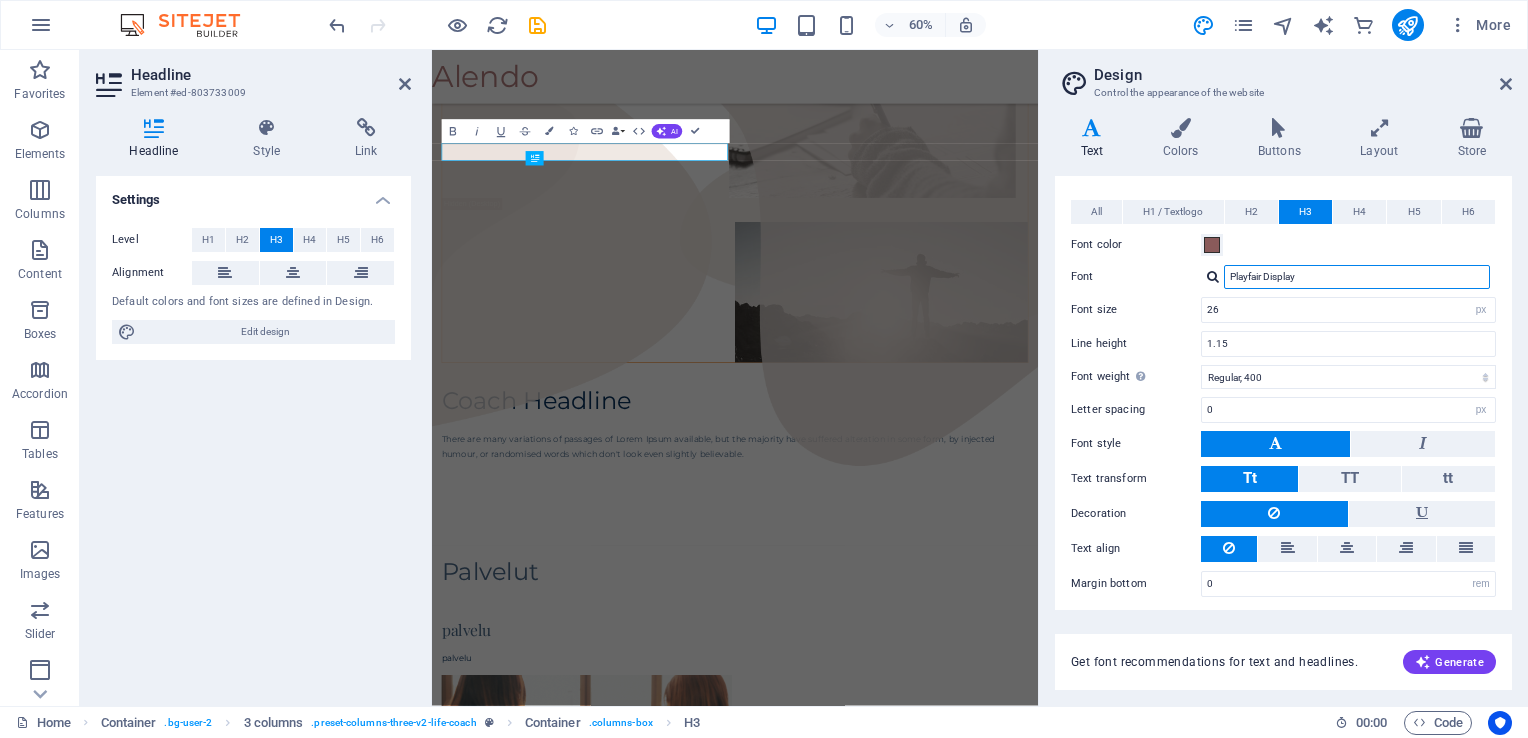 click on "Playfair Display" at bounding box center (1357, 277) 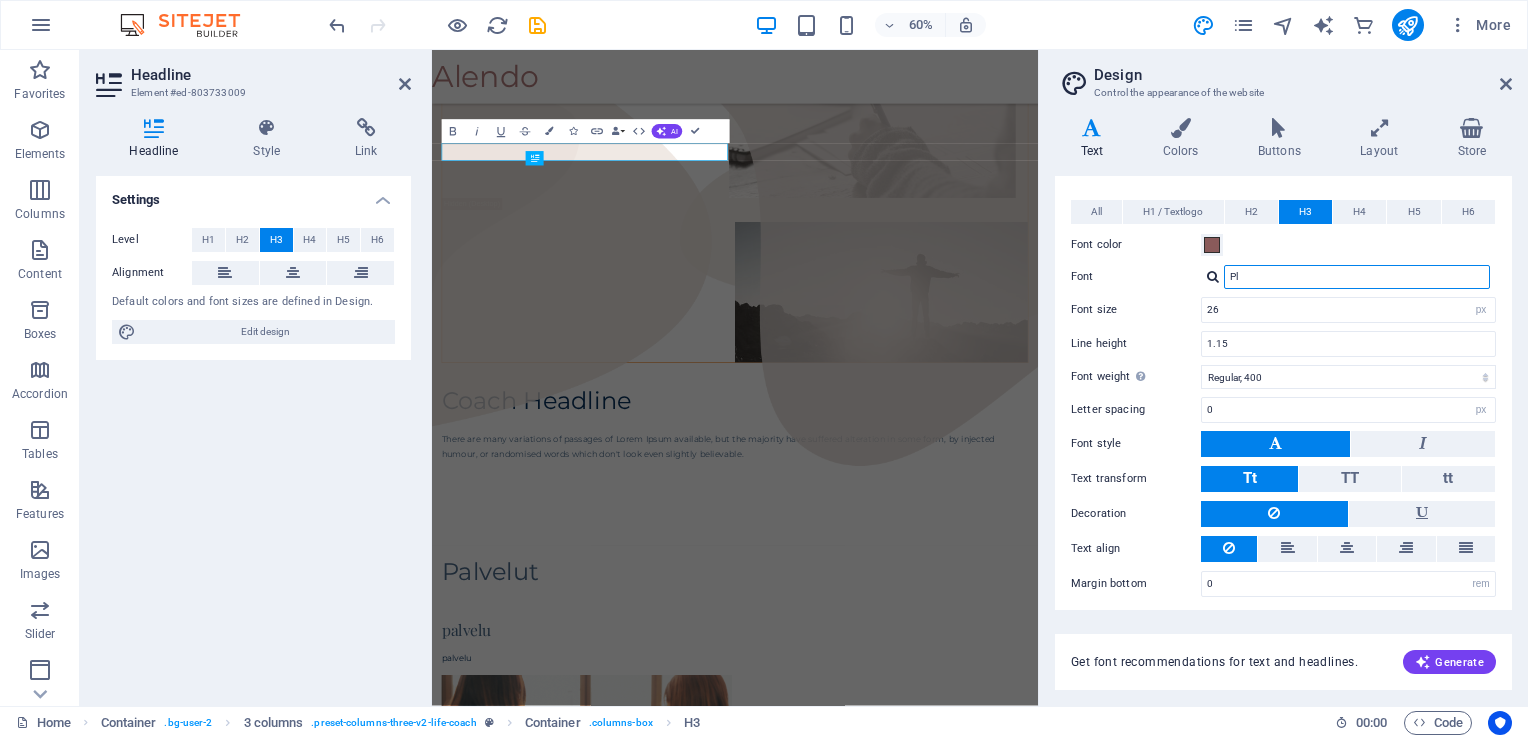 type on "P" 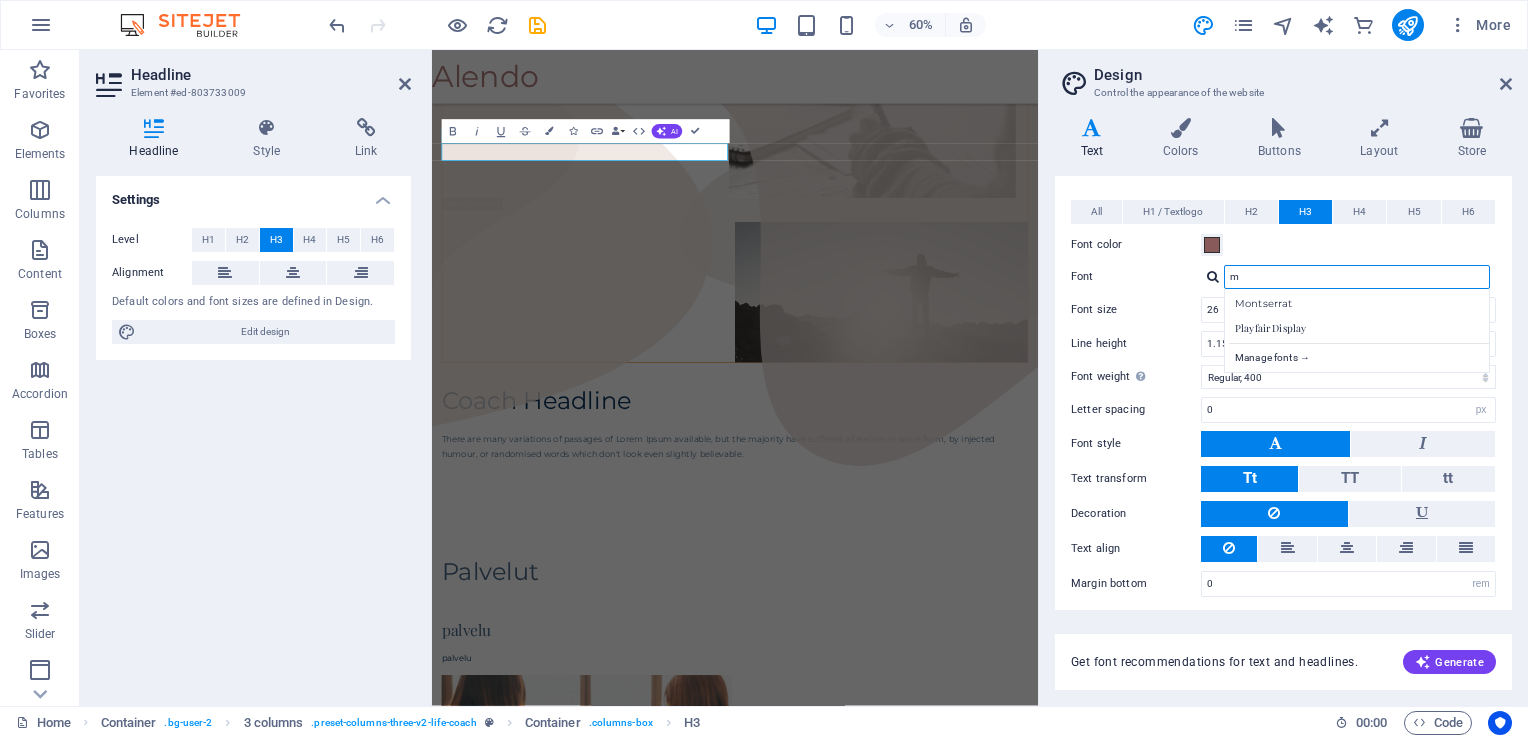 type on "mo" 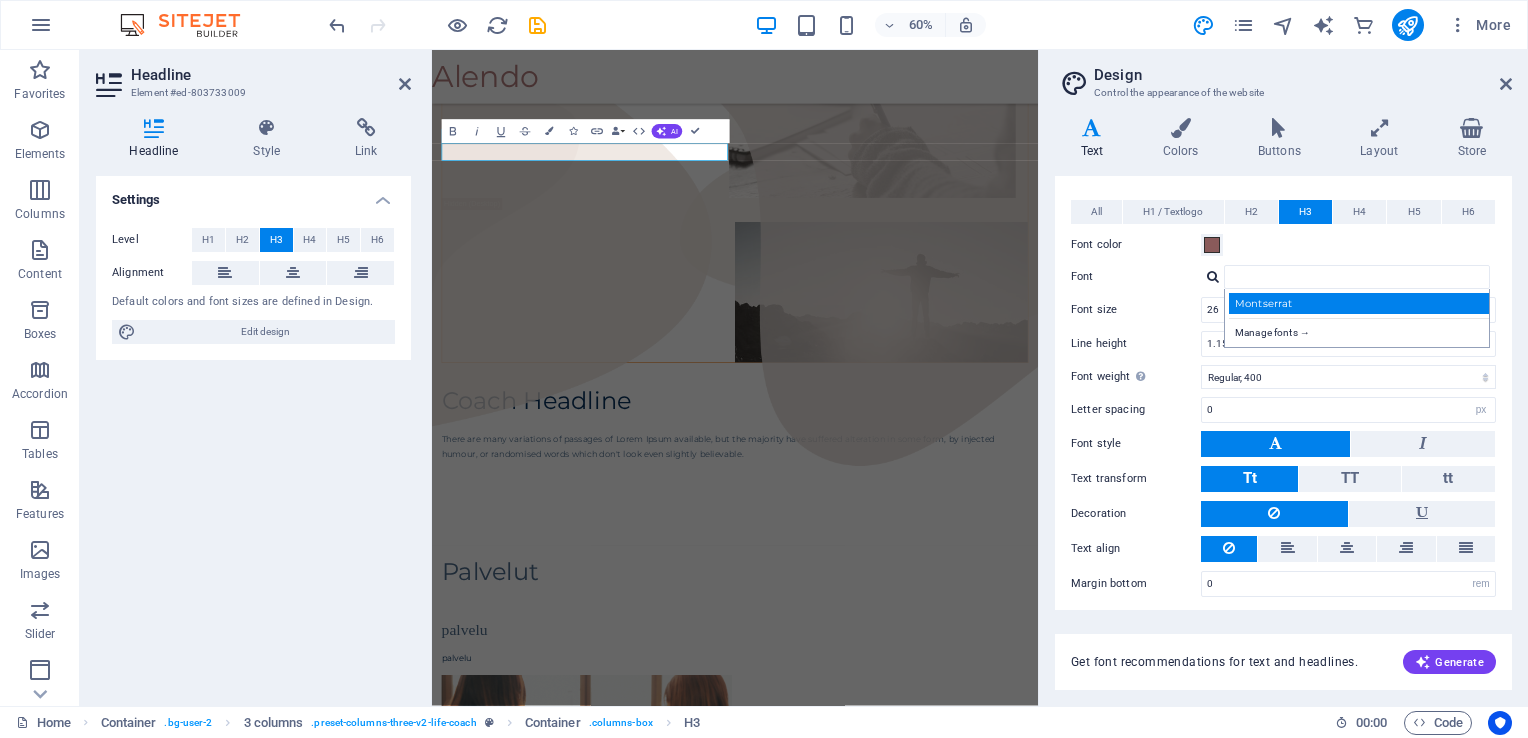 click on "Montserrat" at bounding box center (1361, 303) 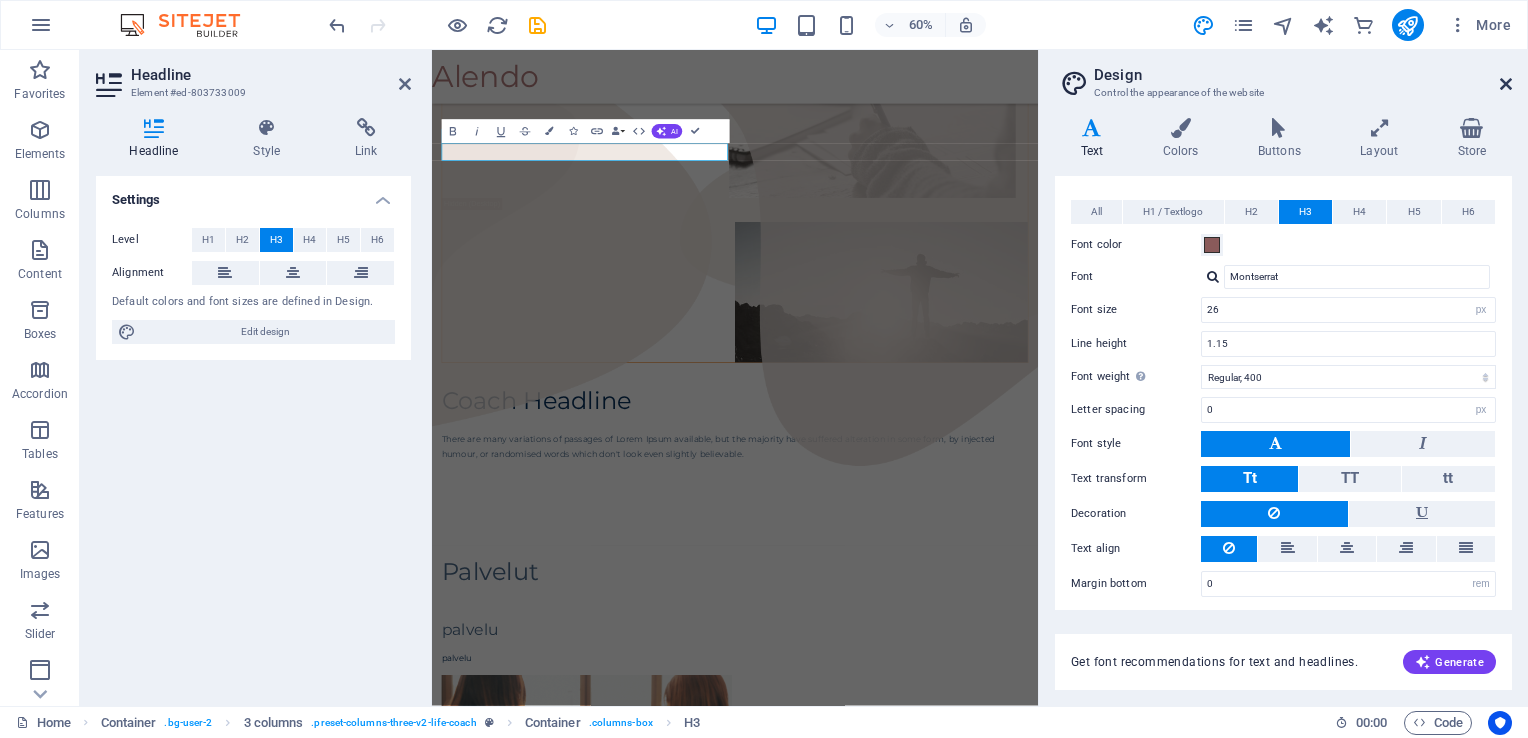 click at bounding box center [1506, 84] 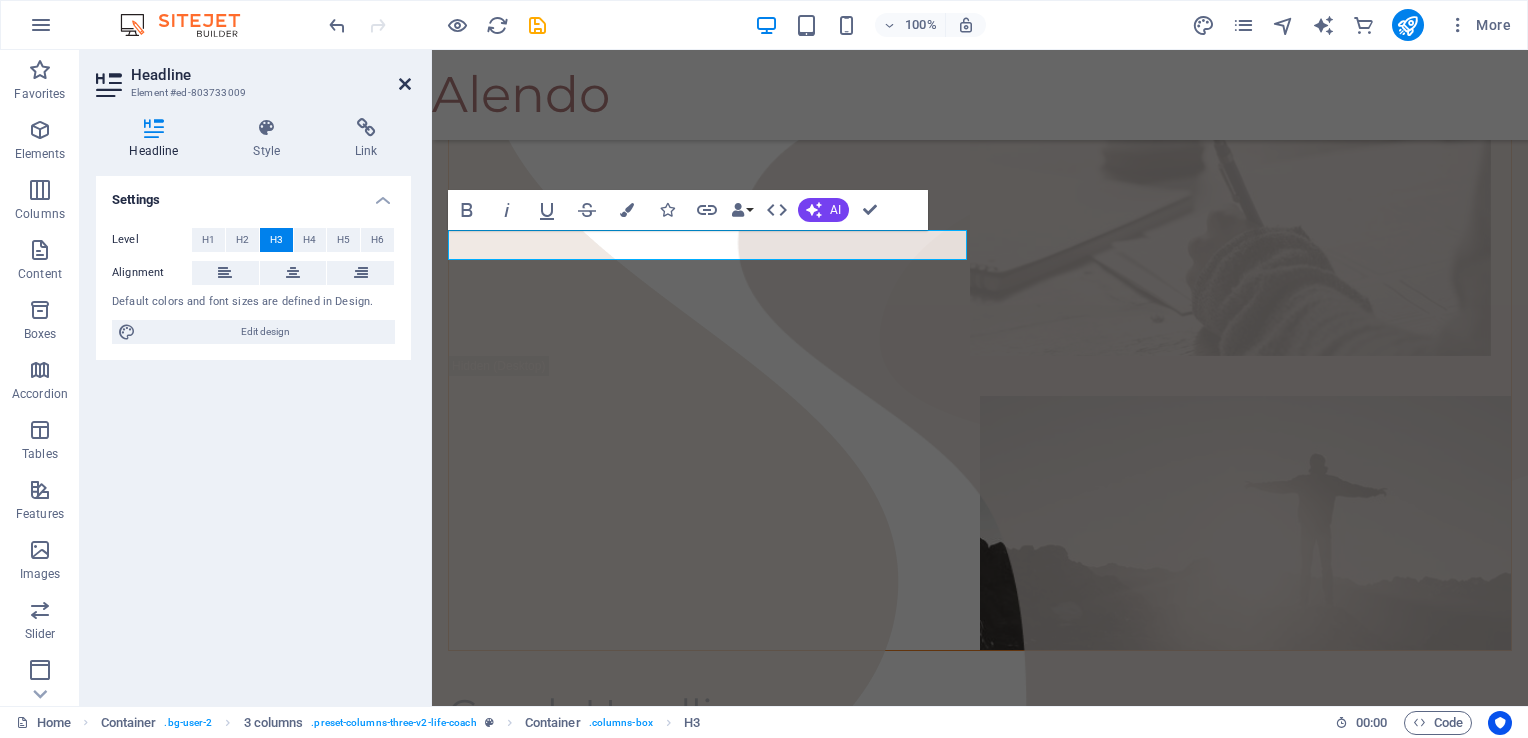 click at bounding box center (405, 84) 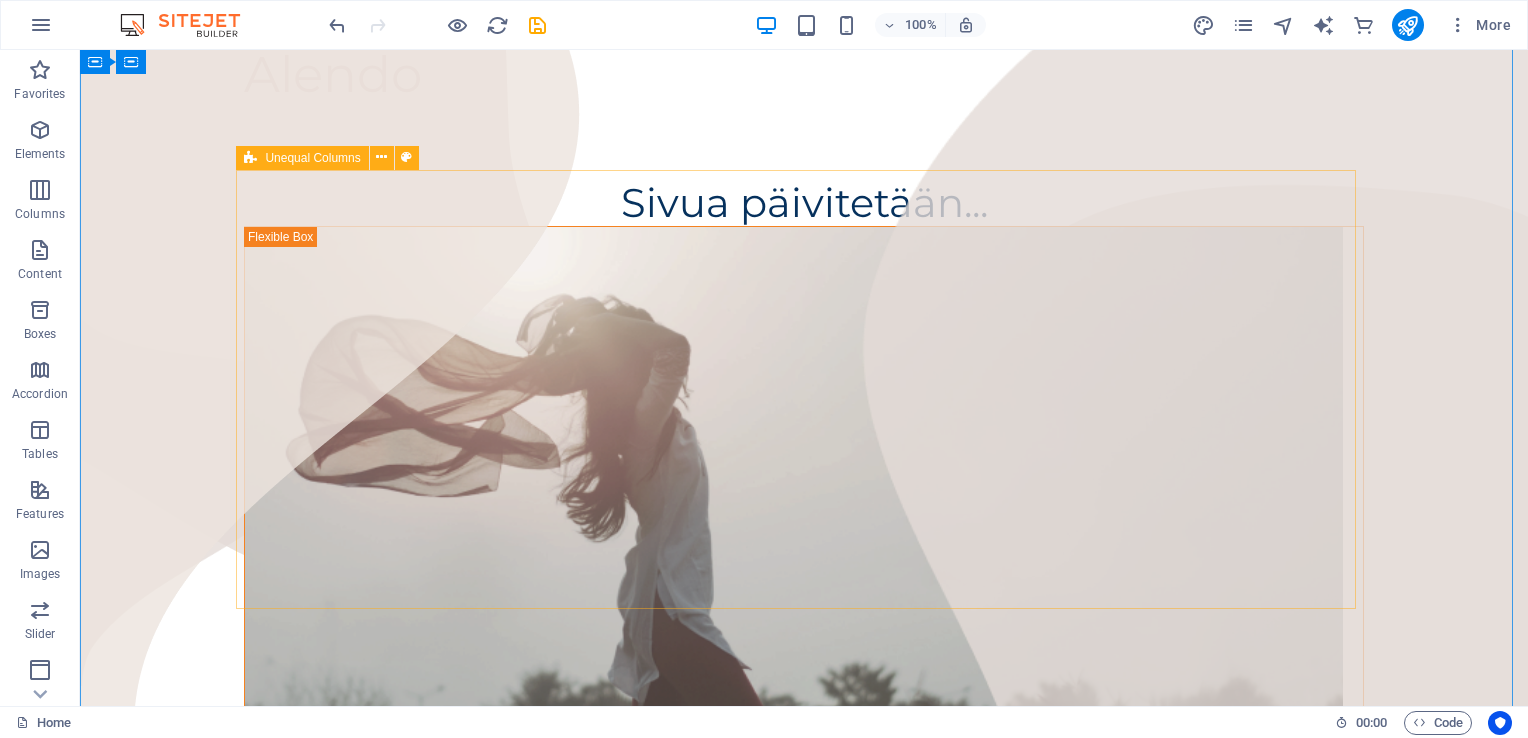 scroll, scrollTop: 0, scrollLeft: 0, axis: both 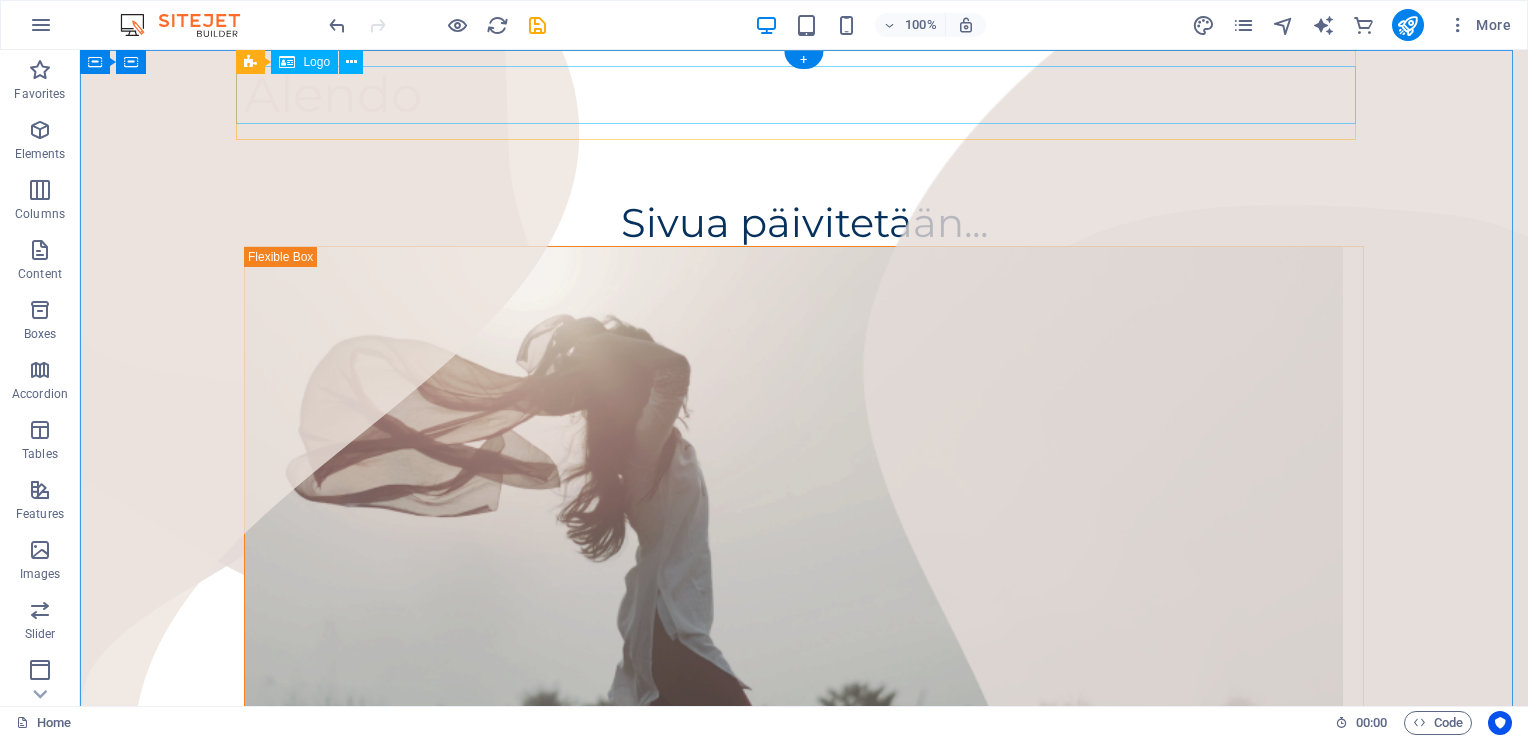 click on "Alendo" at bounding box center [804, 95] 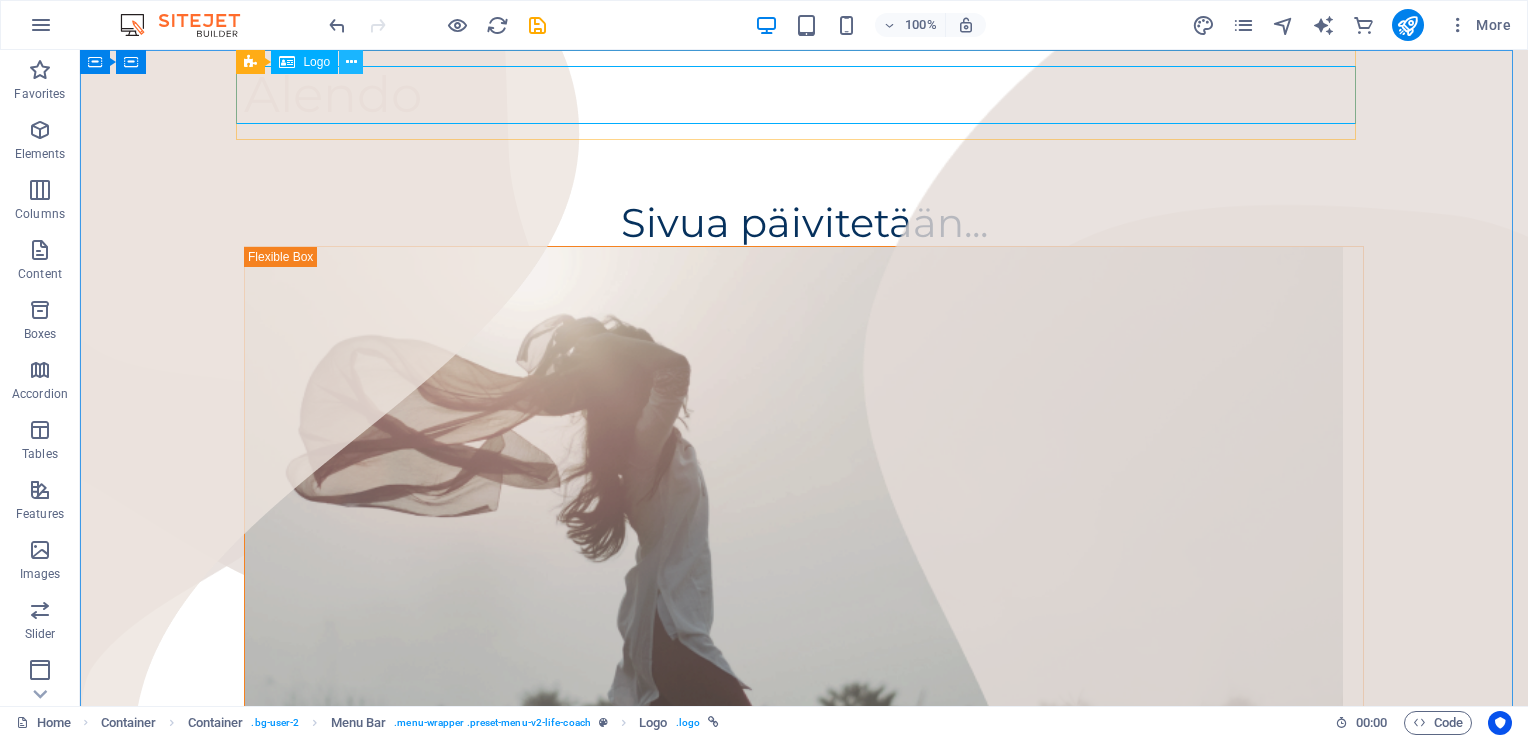 click at bounding box center [351, 62] 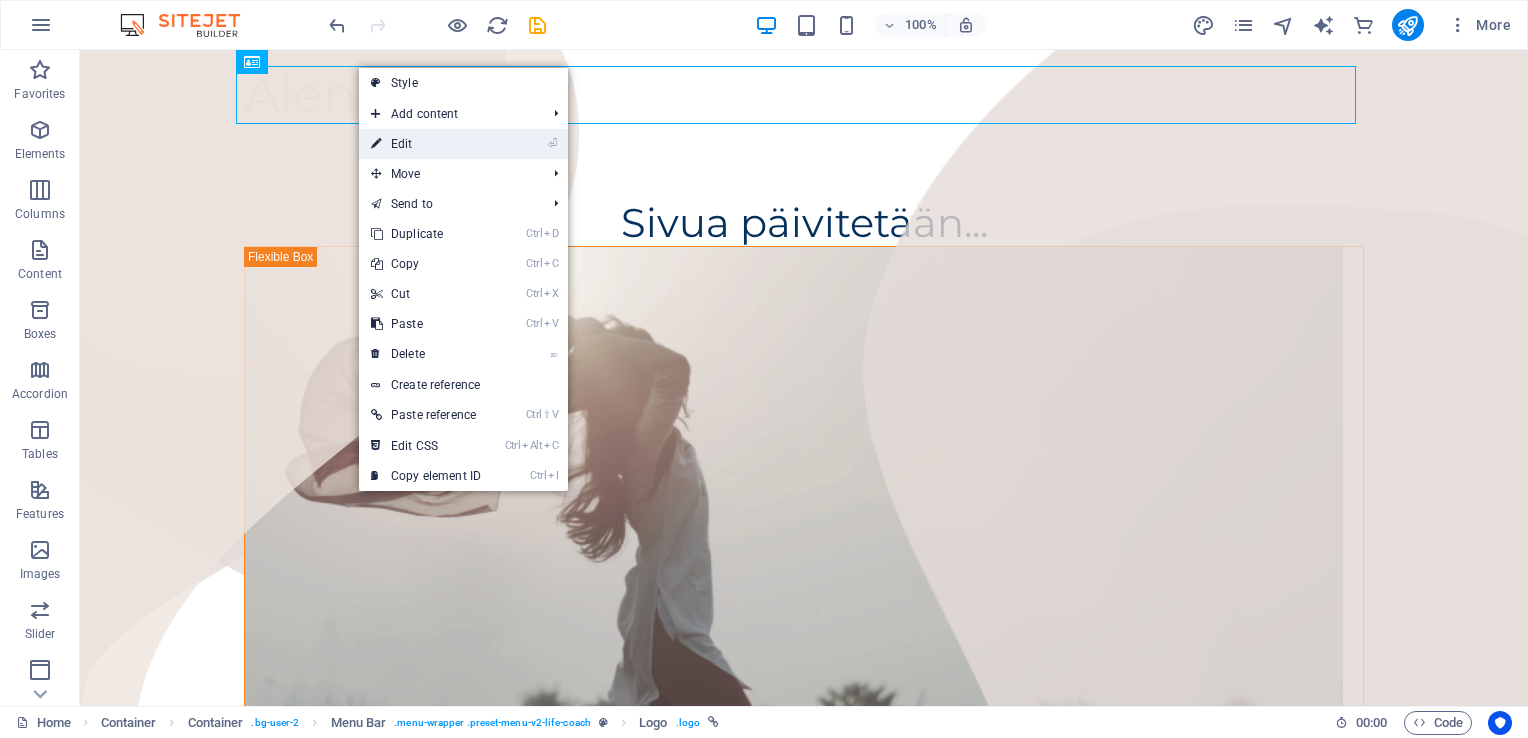 click on "⏎  Edit" at bounding box center [426, 144] 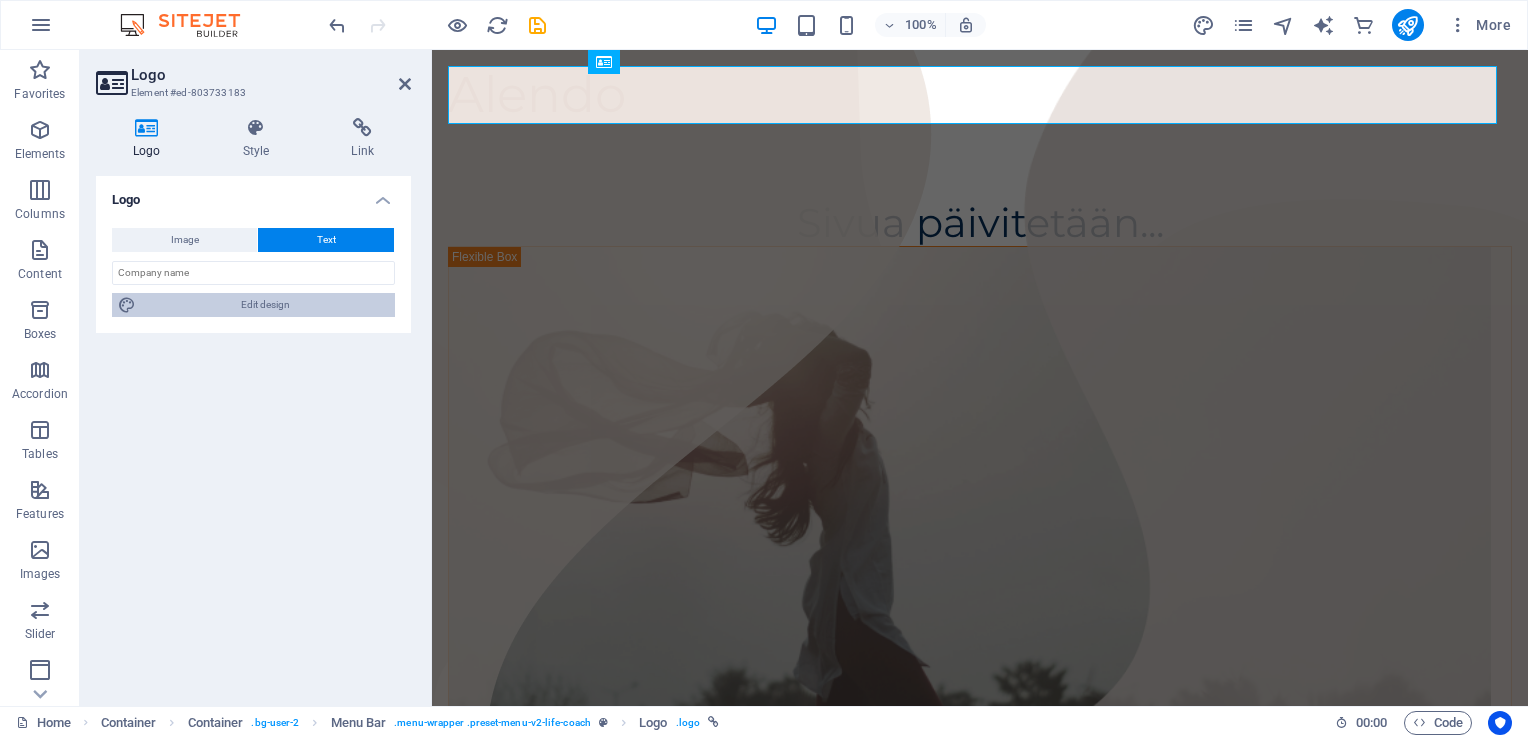 click on "Edit design" at bounding box center (265, 305) 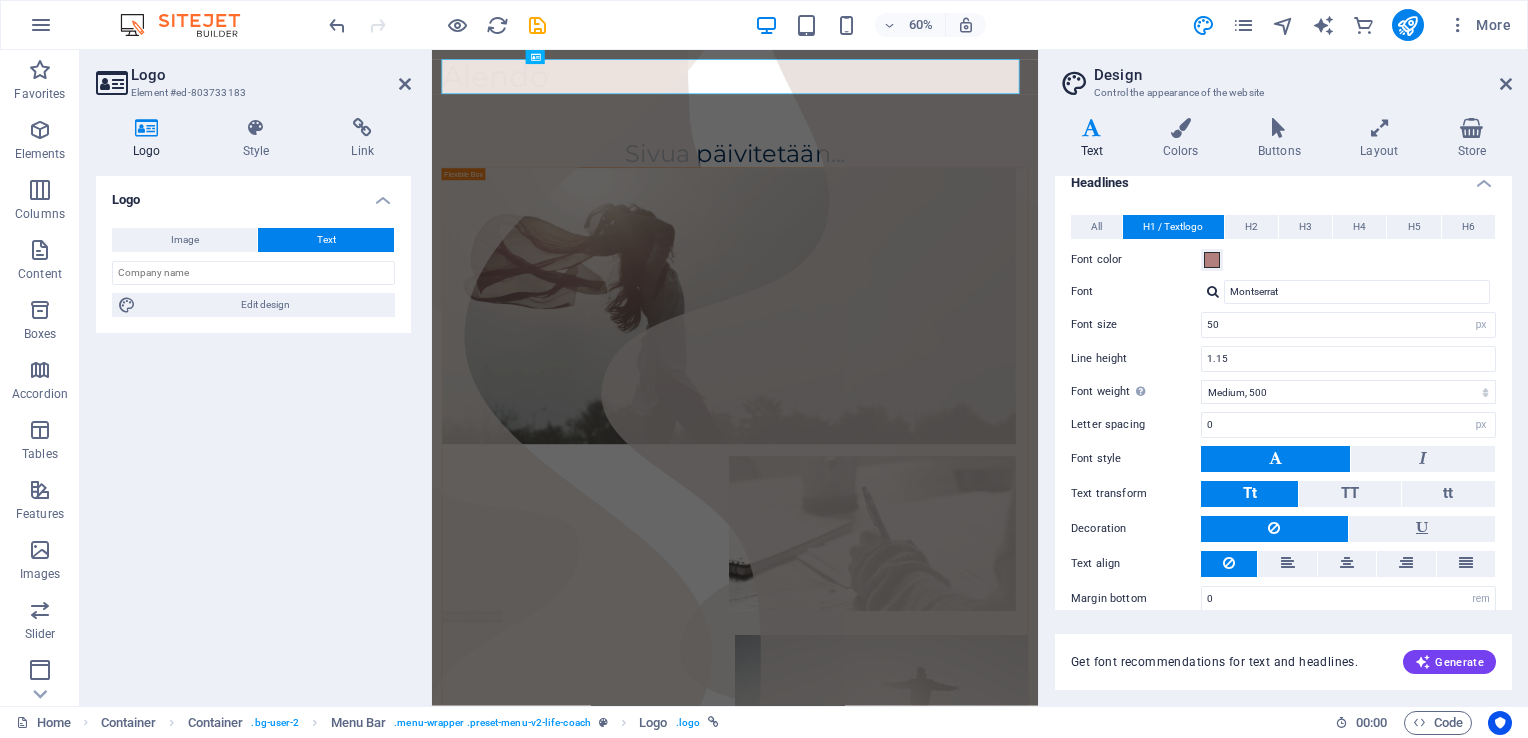 scroll, scrollTop: 86, scrollLeft: 0, axis: vertical 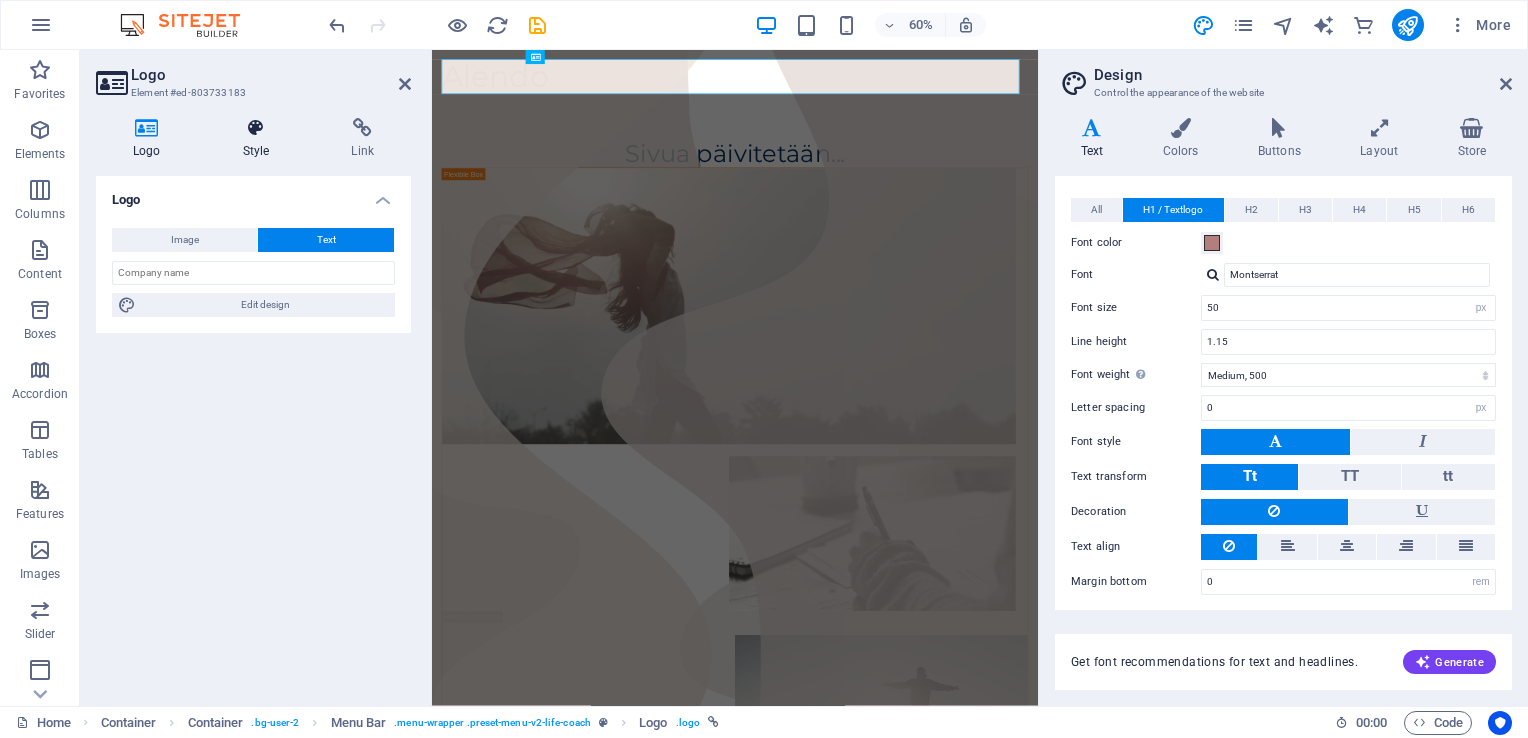 click at bounding box center (256, 128) 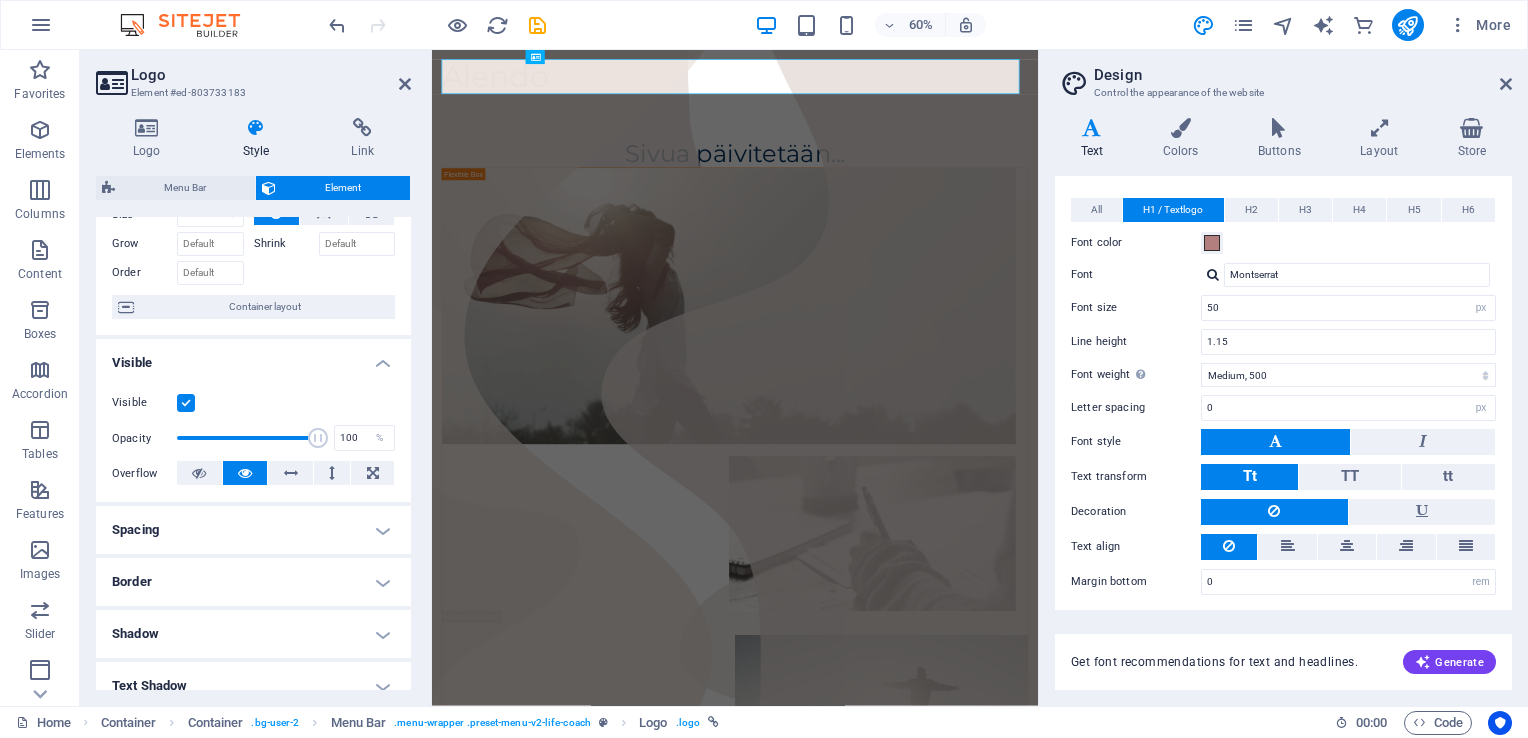scroll, scrollTop: 300, scrollLeft: 0, axis: vertical 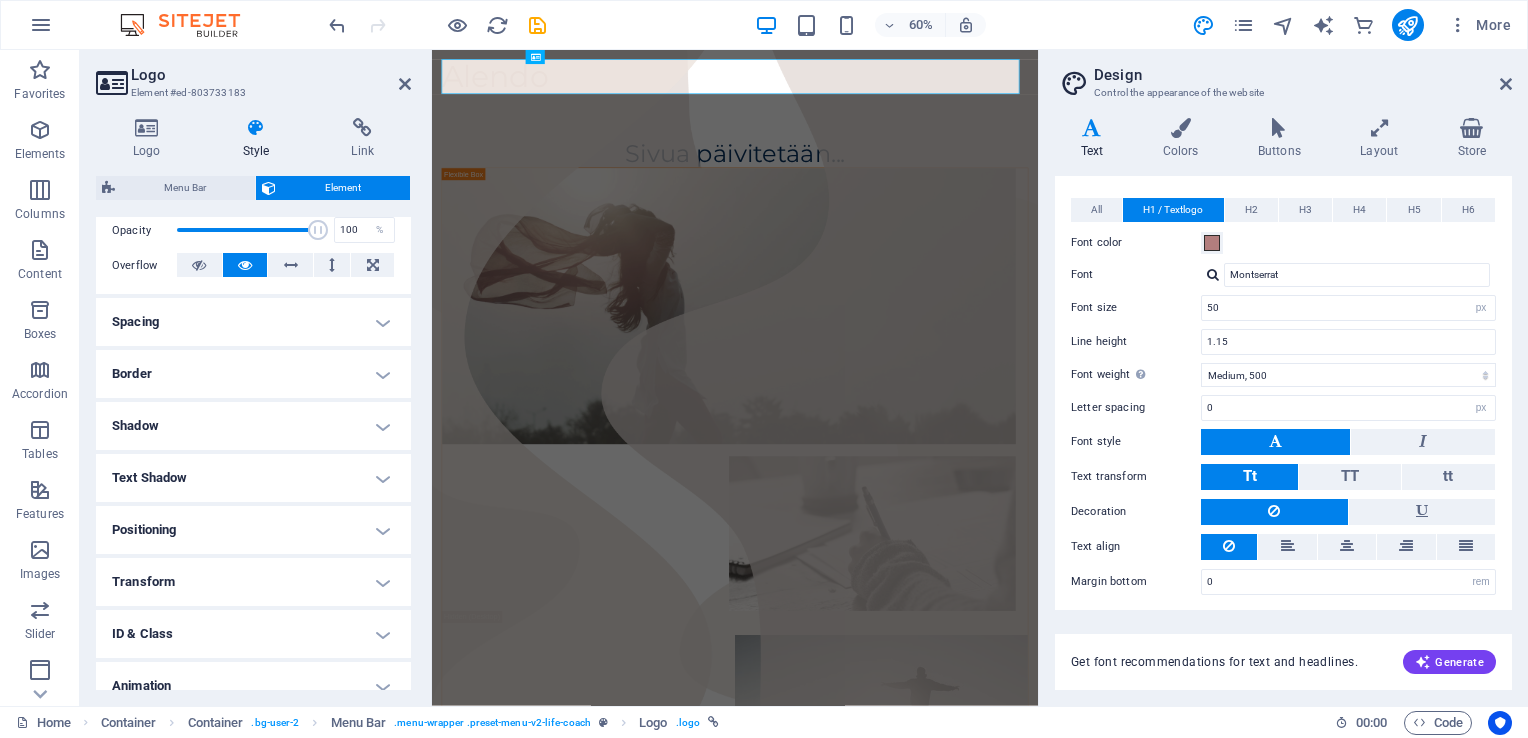 click on "Positioning" at bounding box center [253, 530] 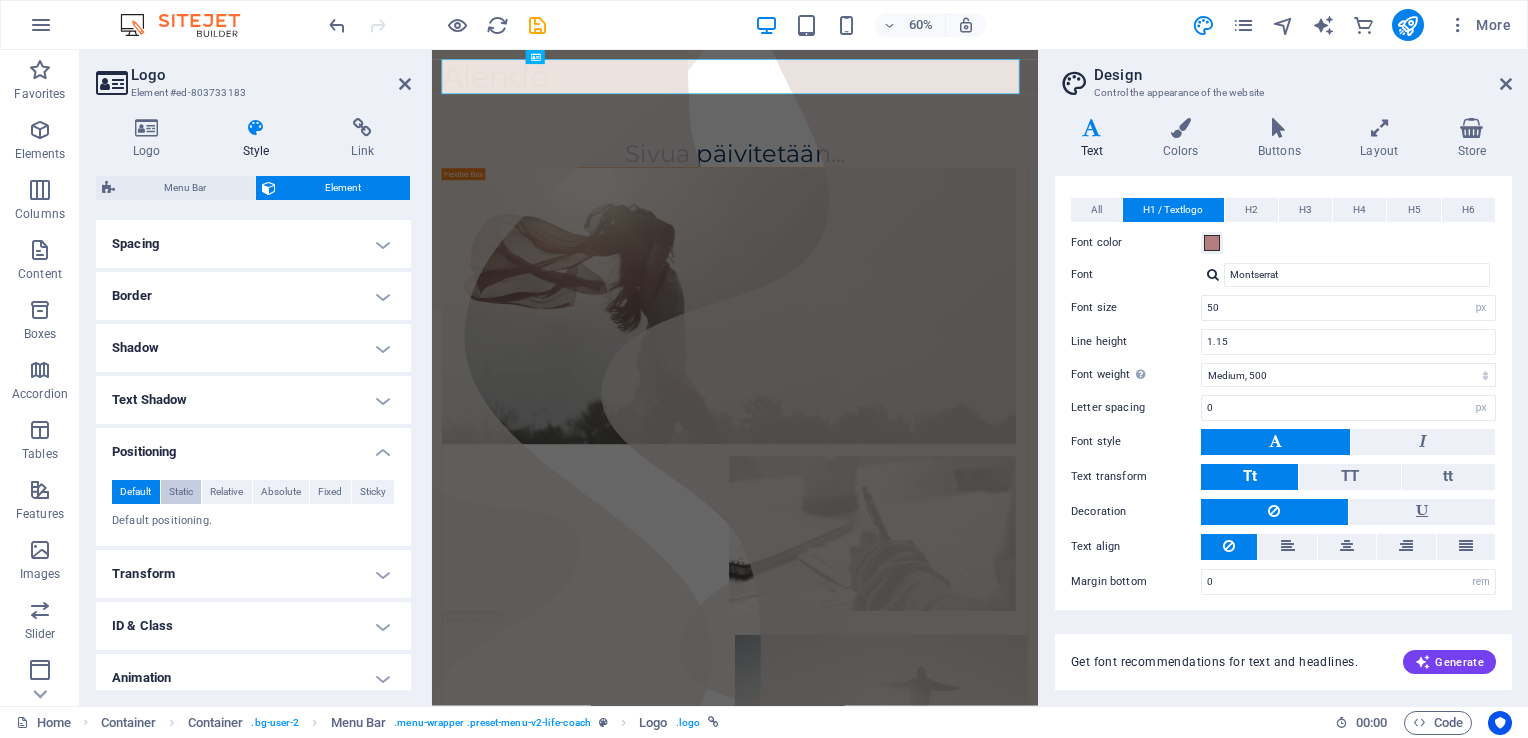 scroll, scrollTop: 440, scrollLeft: 0, axis: vertical 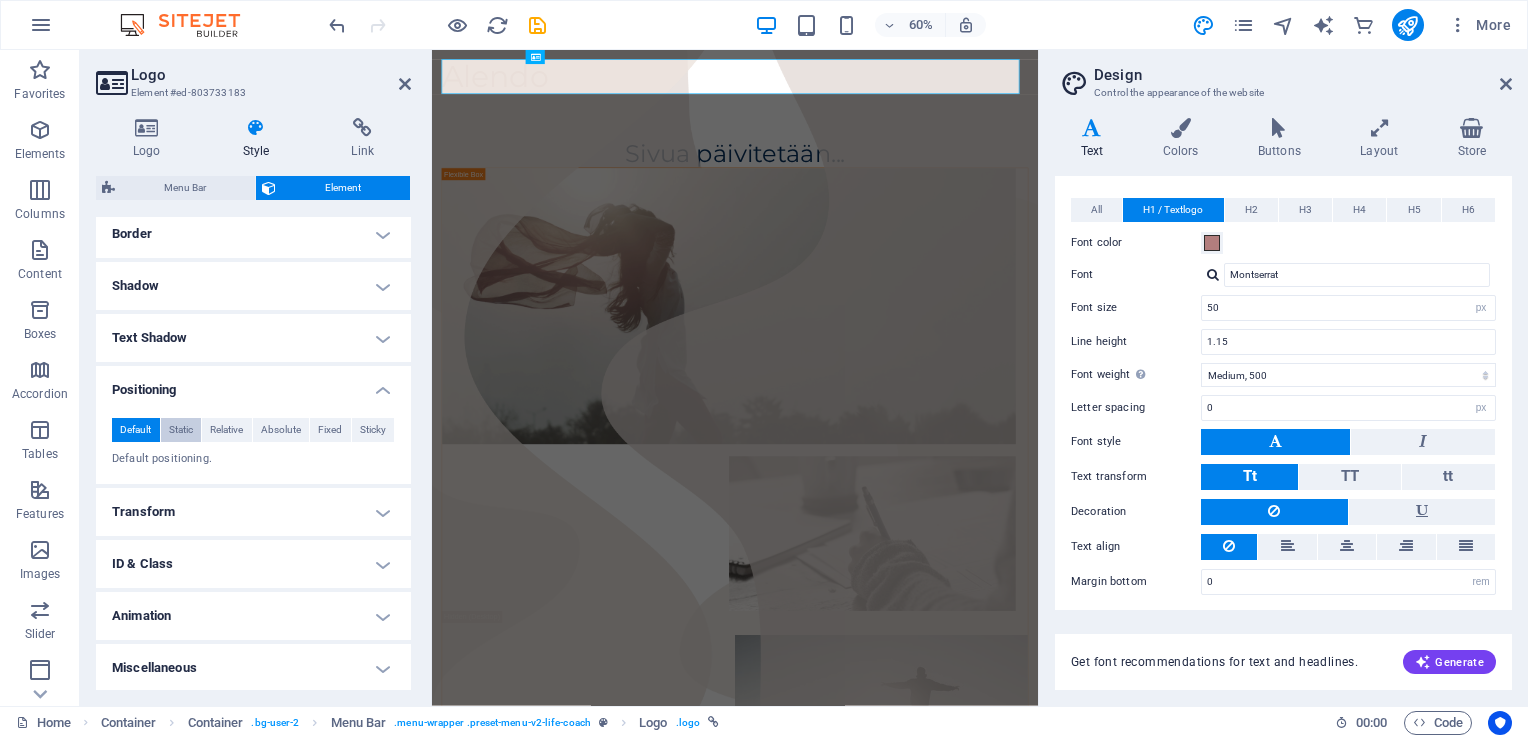 click on "Static" at bounding box center [181, 430] 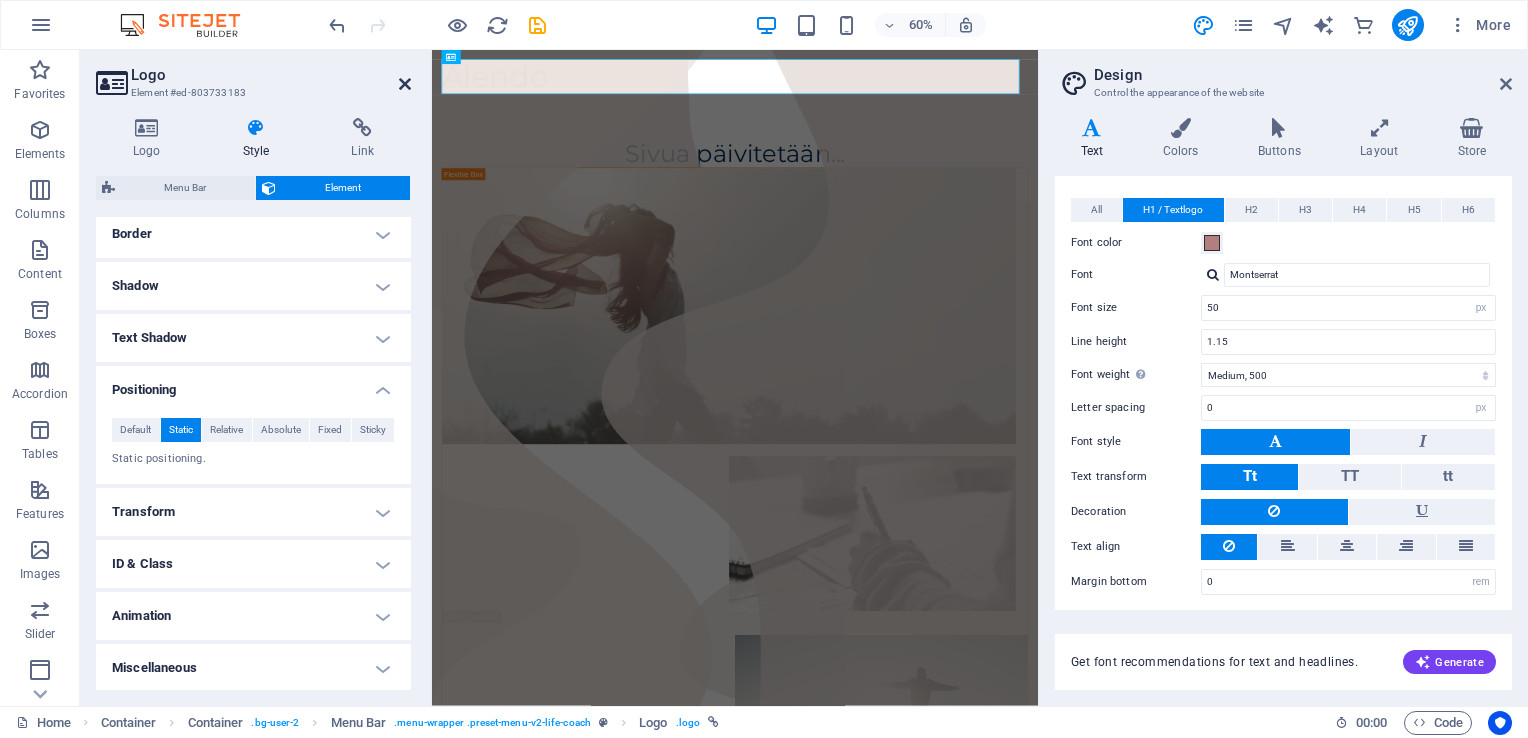 click at bounding box center (405, 84) 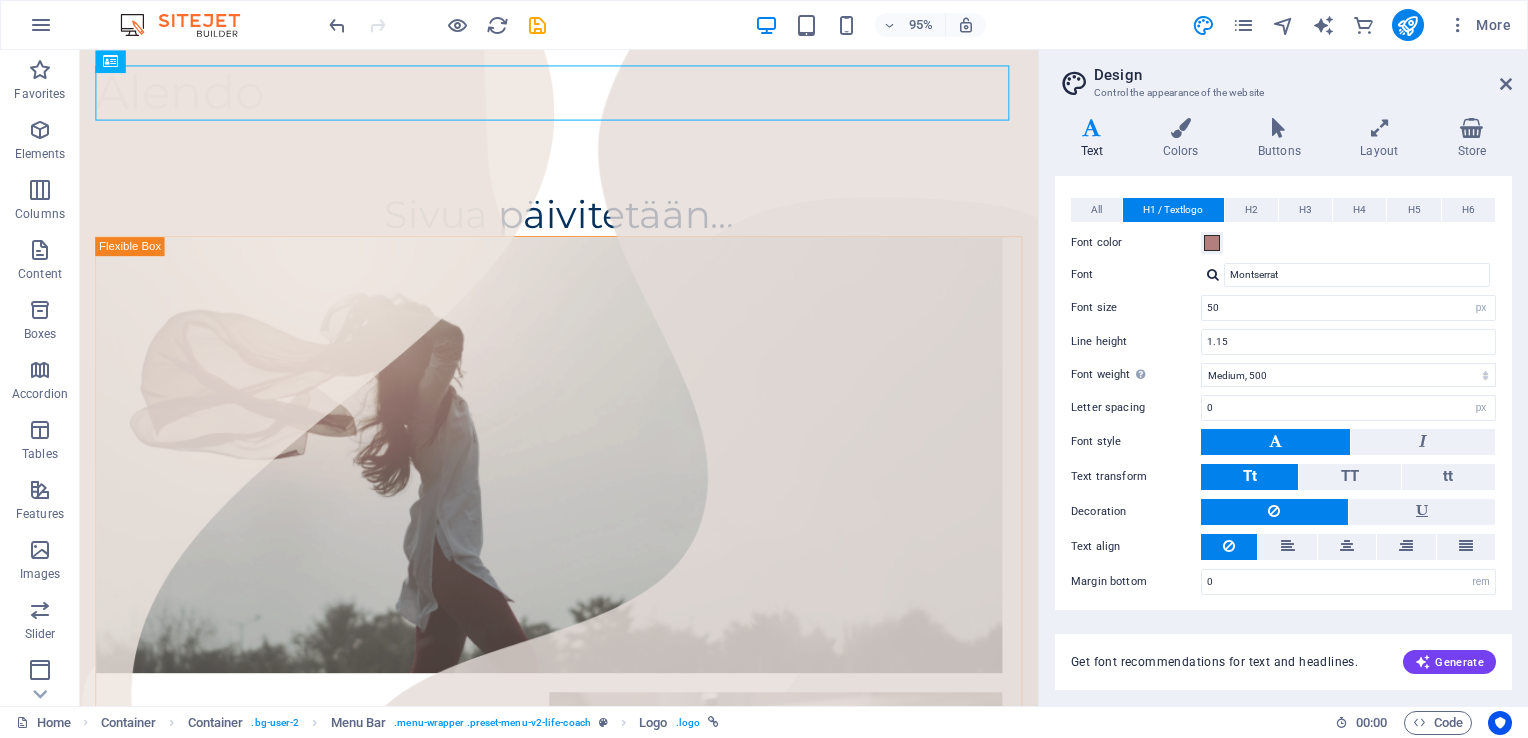 drag, startPoint x: 1490, startPoint y: 80, endPoint x: 1527, endPoint y: 89, distance: 38.078865 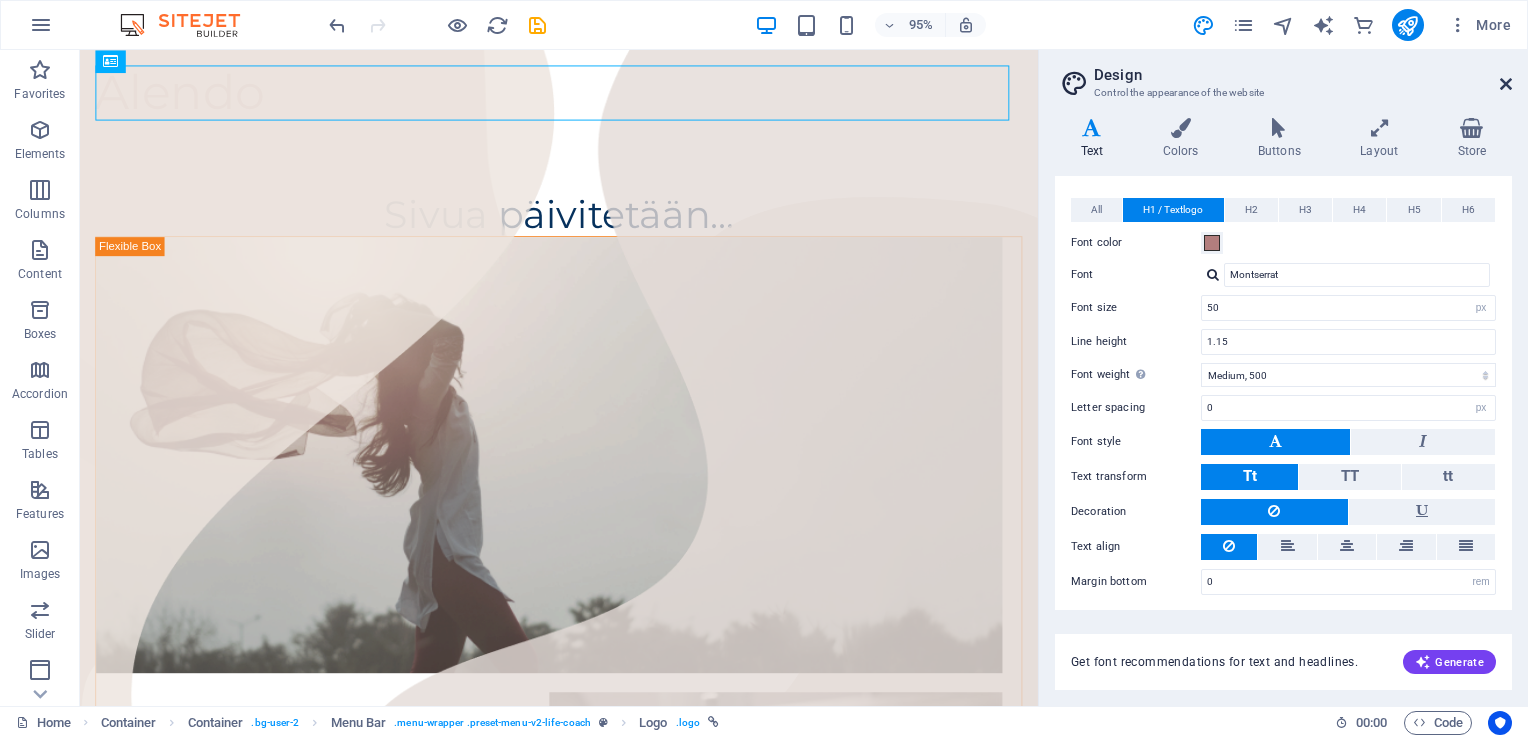 click at bounding box center [1506, 84] 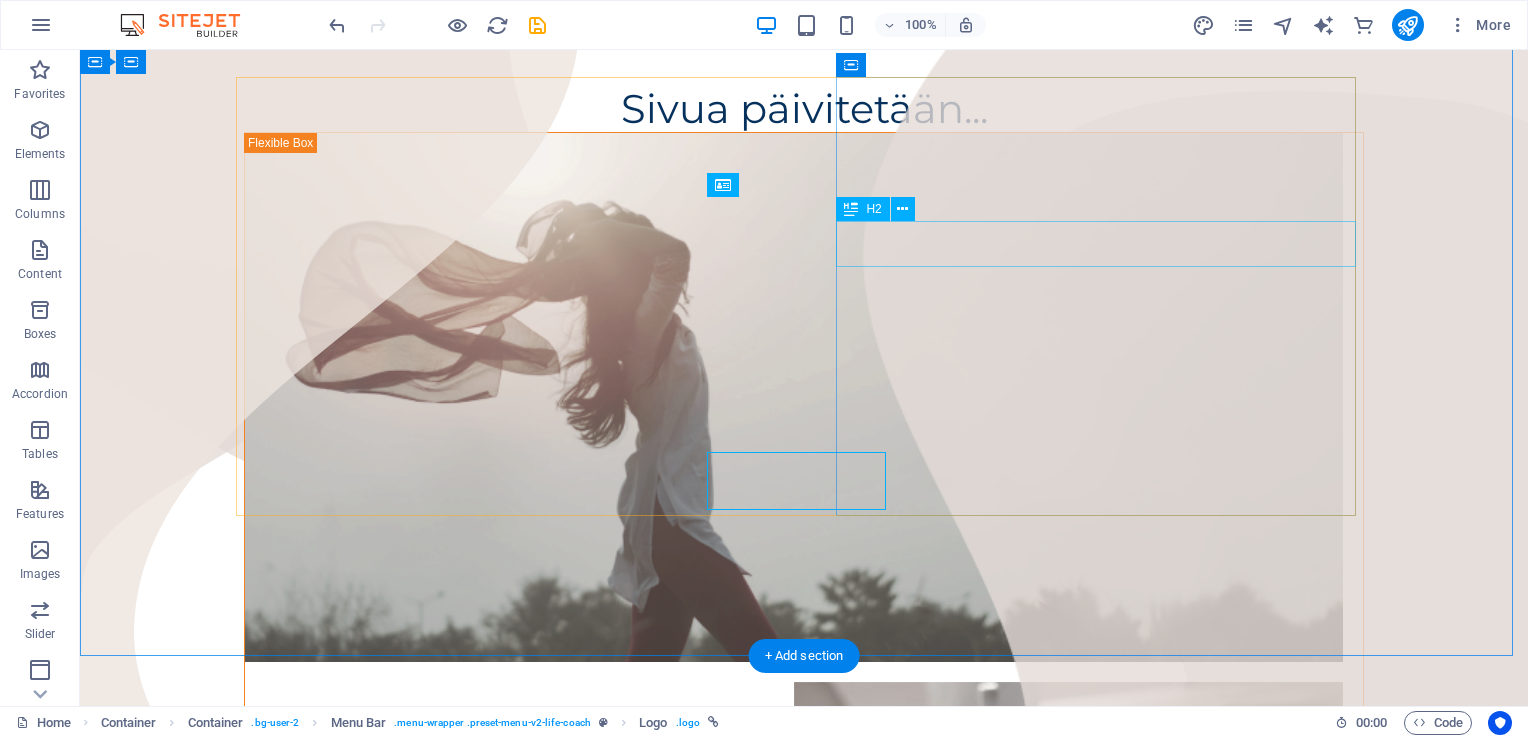 scroll, scrollTop: 0, scrollLeft: 0, axis: both 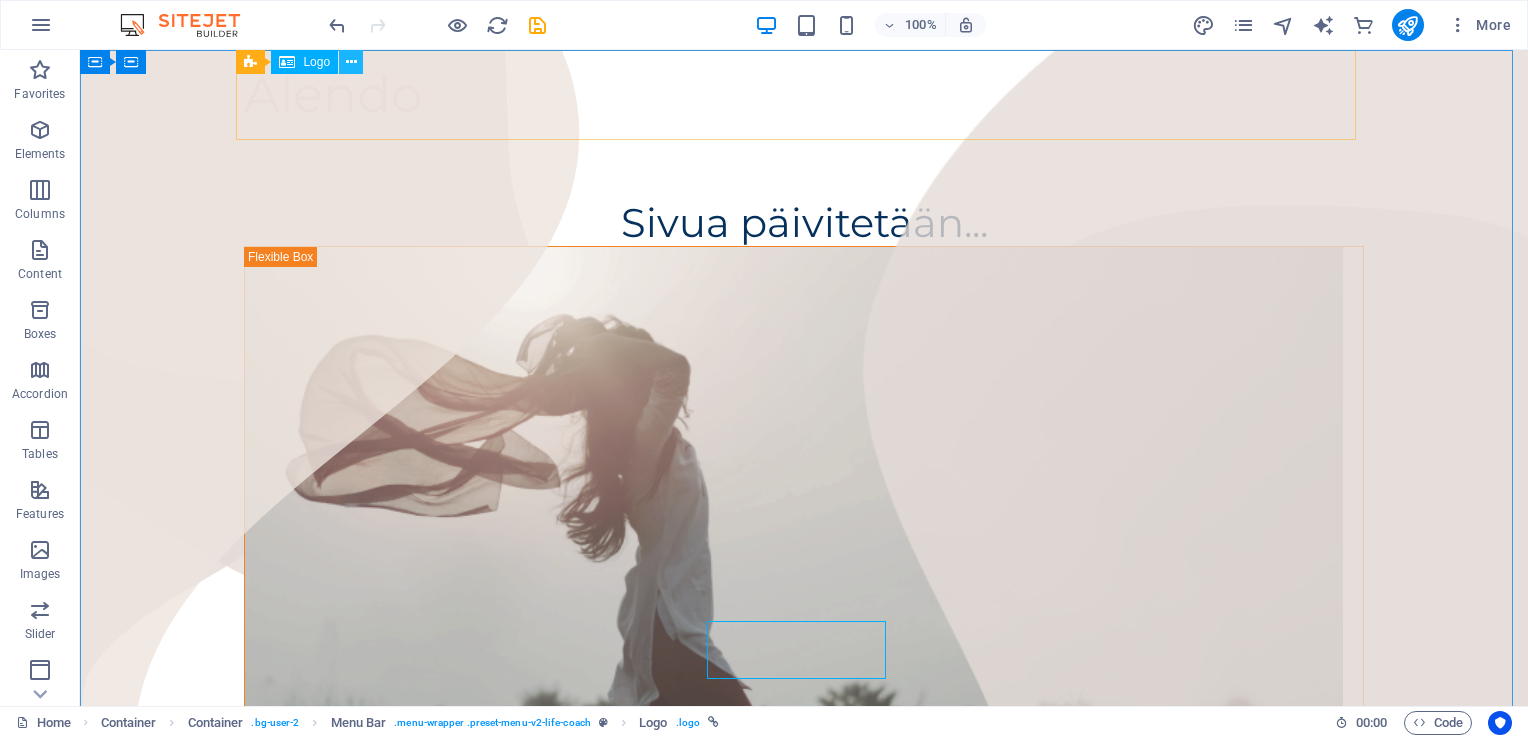 click at bounding box center (351, 62) 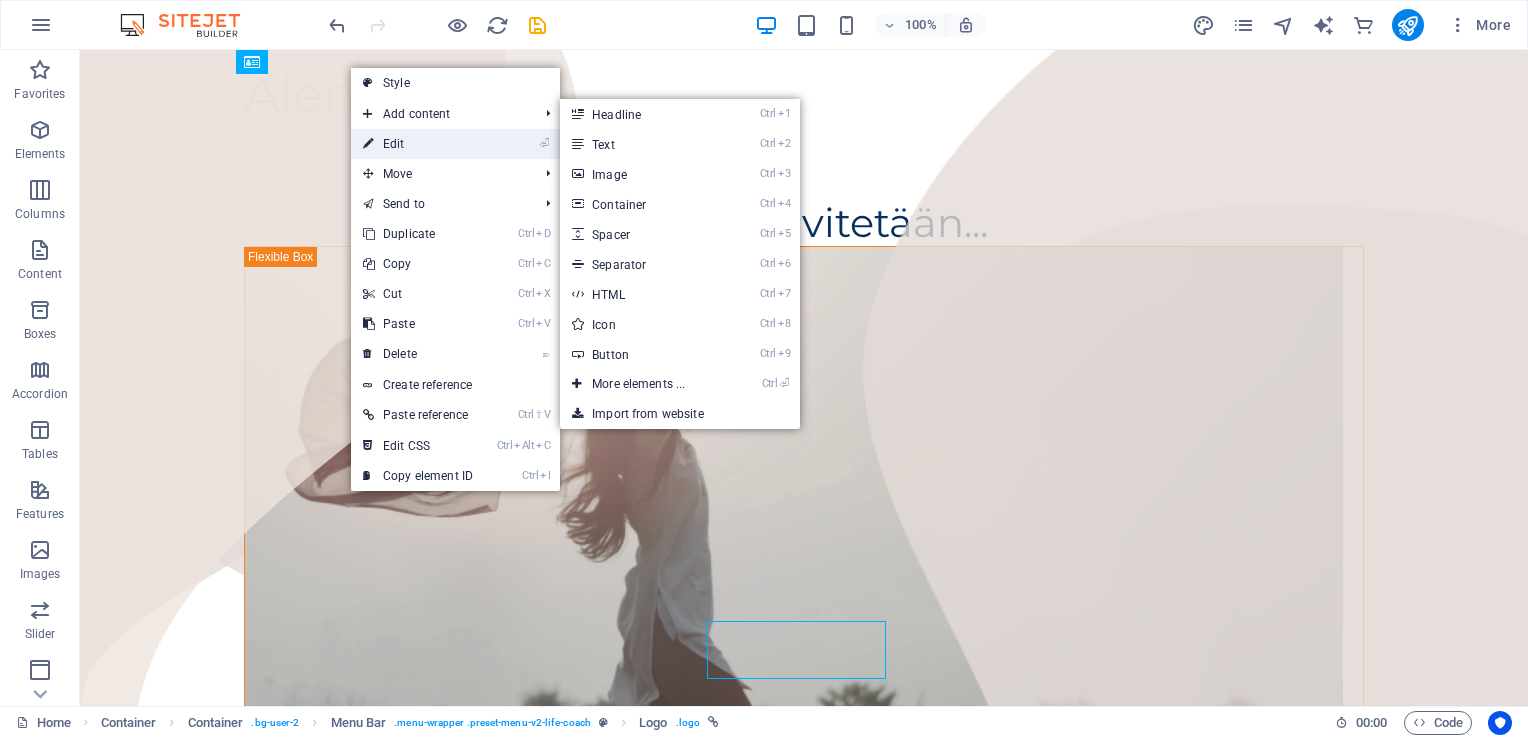 click on "⏎  Edit" at bounding box center [418, 144] 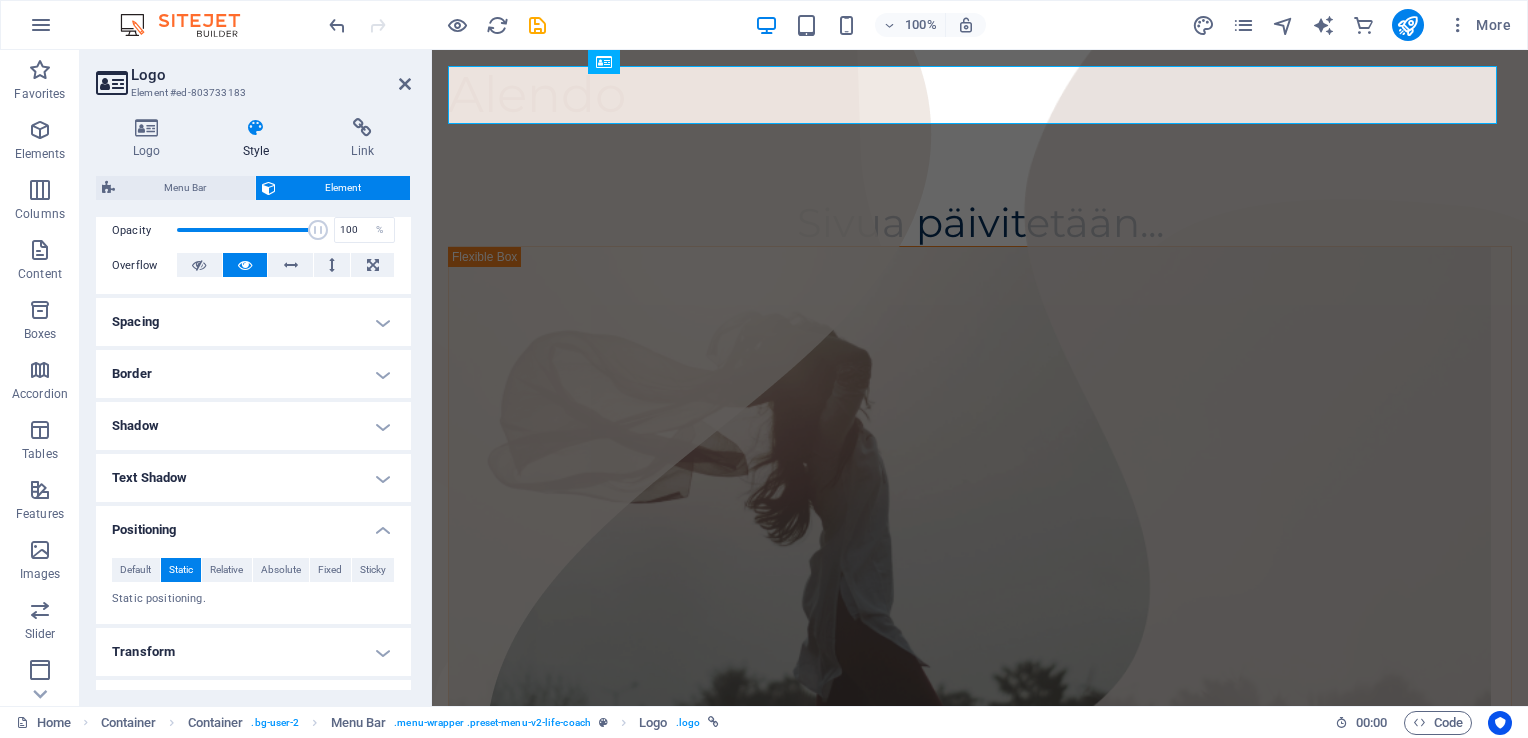 scroll, scrollTop: 400, scrollLeft: 0, axis: vertical 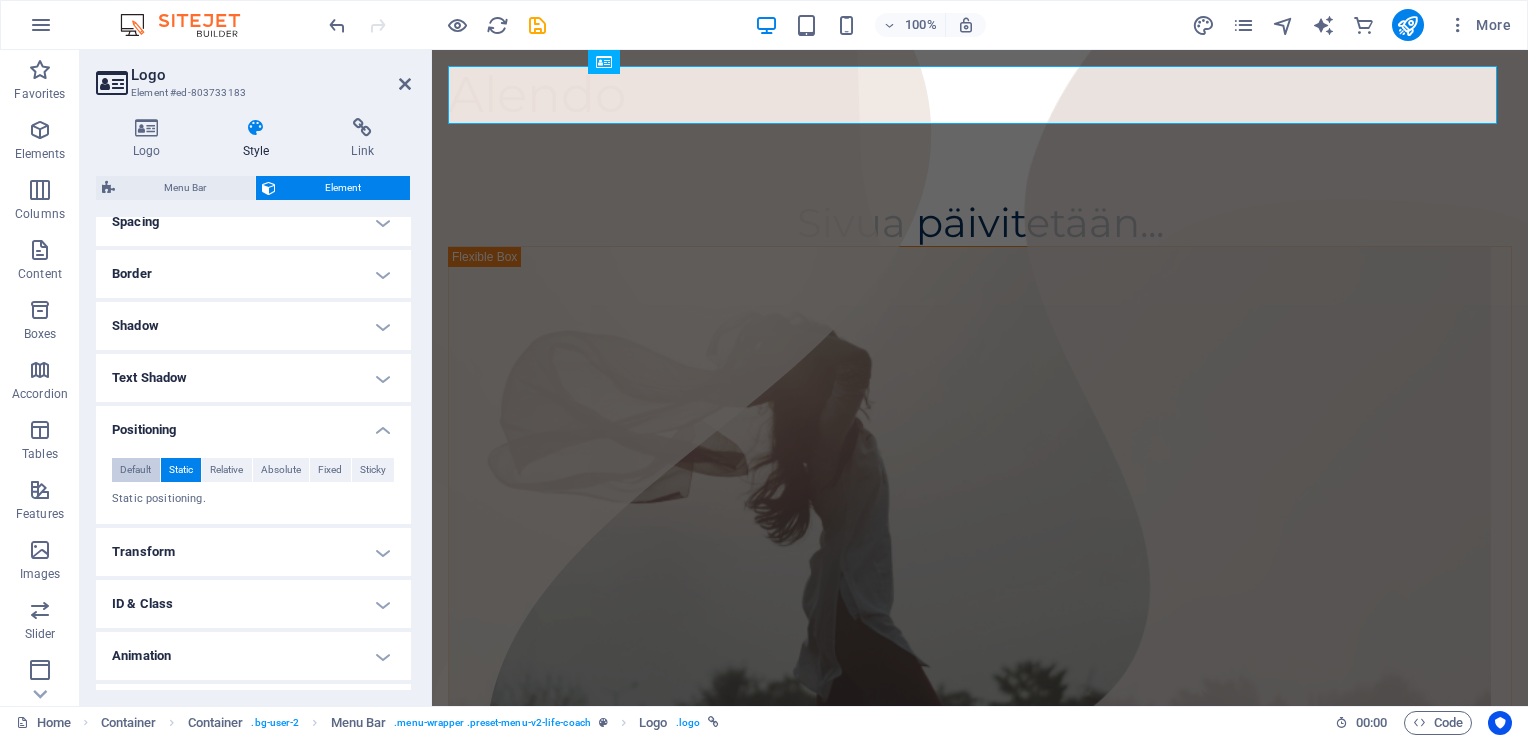 click on "Default" at bounding box center (135, 470) 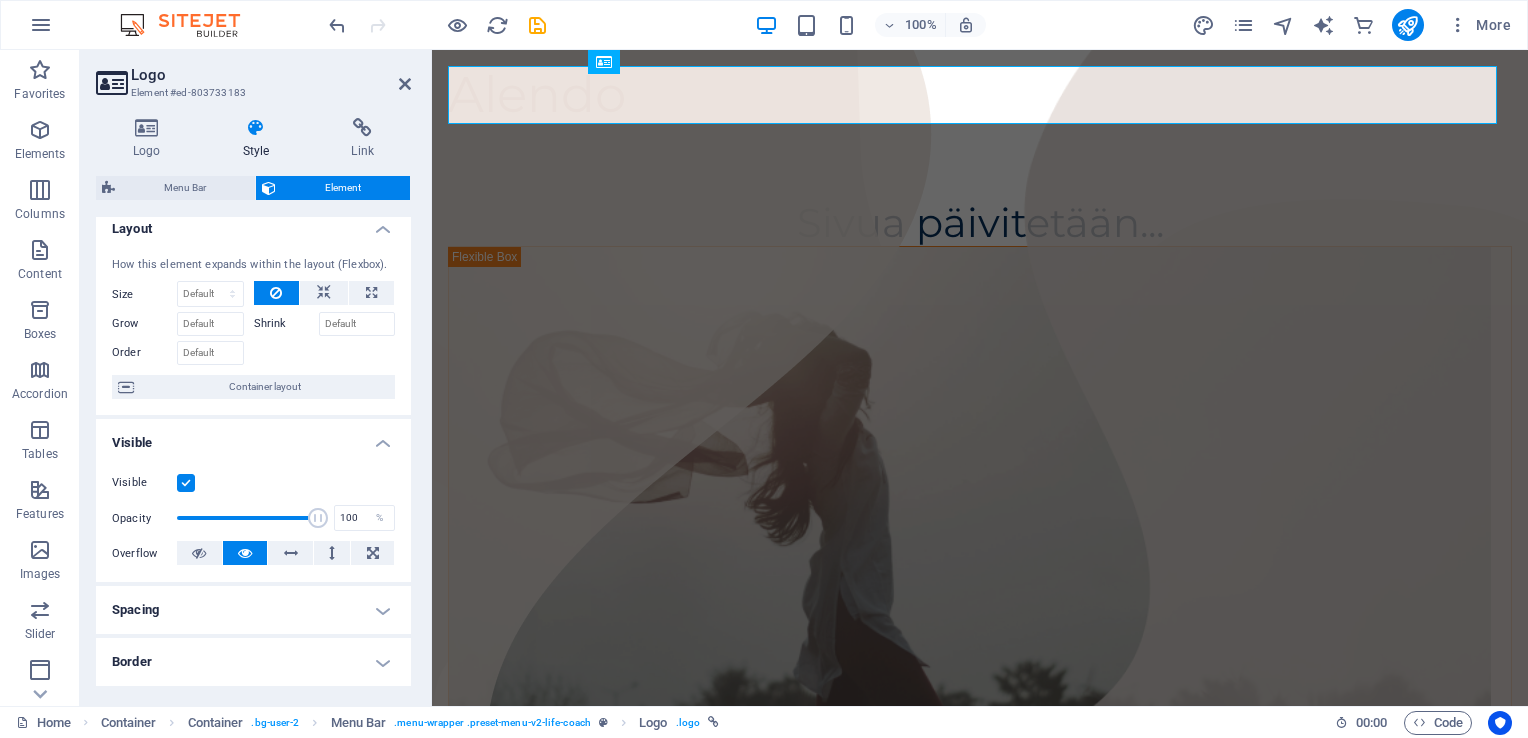 scroll, scrollTop: 0, scrollLeft: 0, axis: both 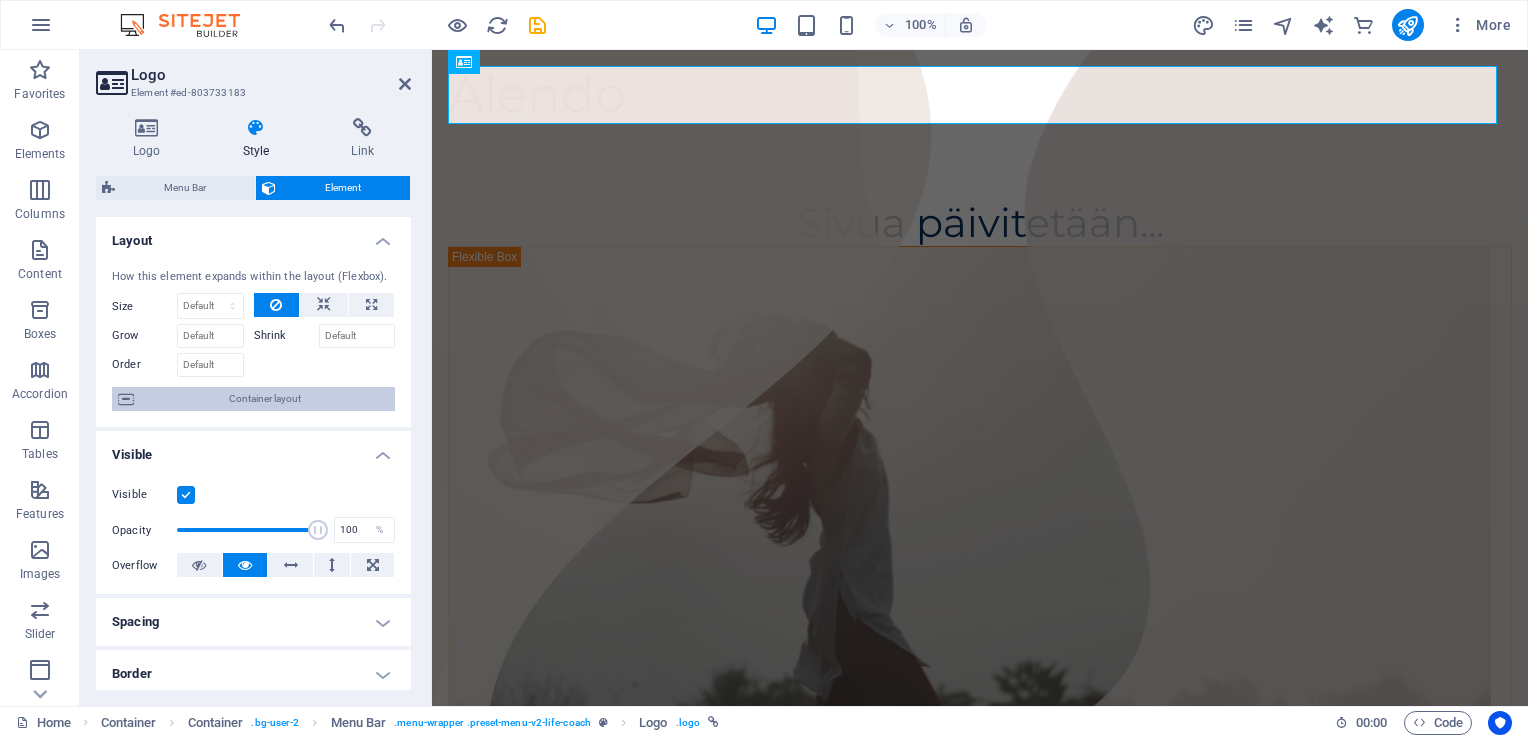 click on "Container layout" at bounding box center (264, 399) 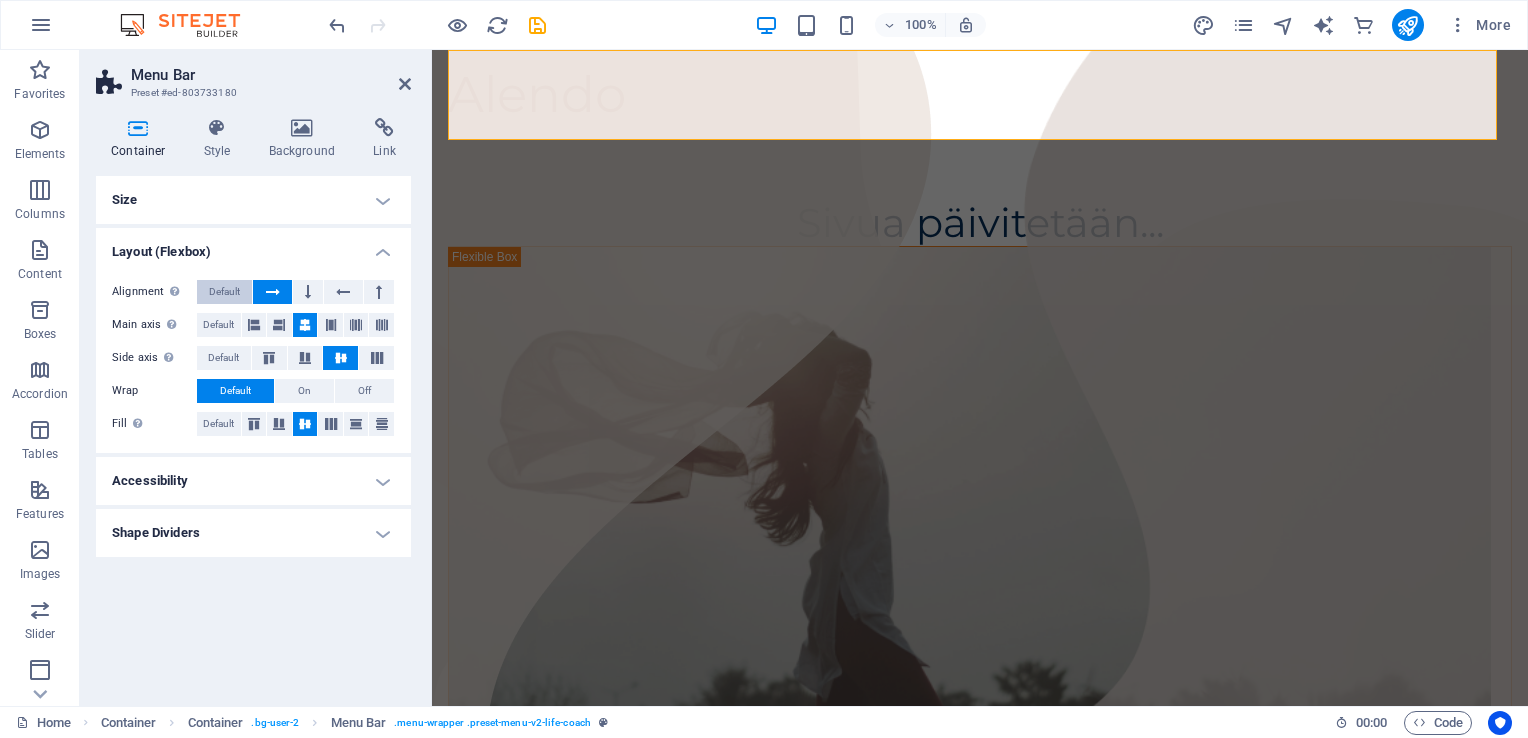click on "Default" at bounding box center (224, 292) 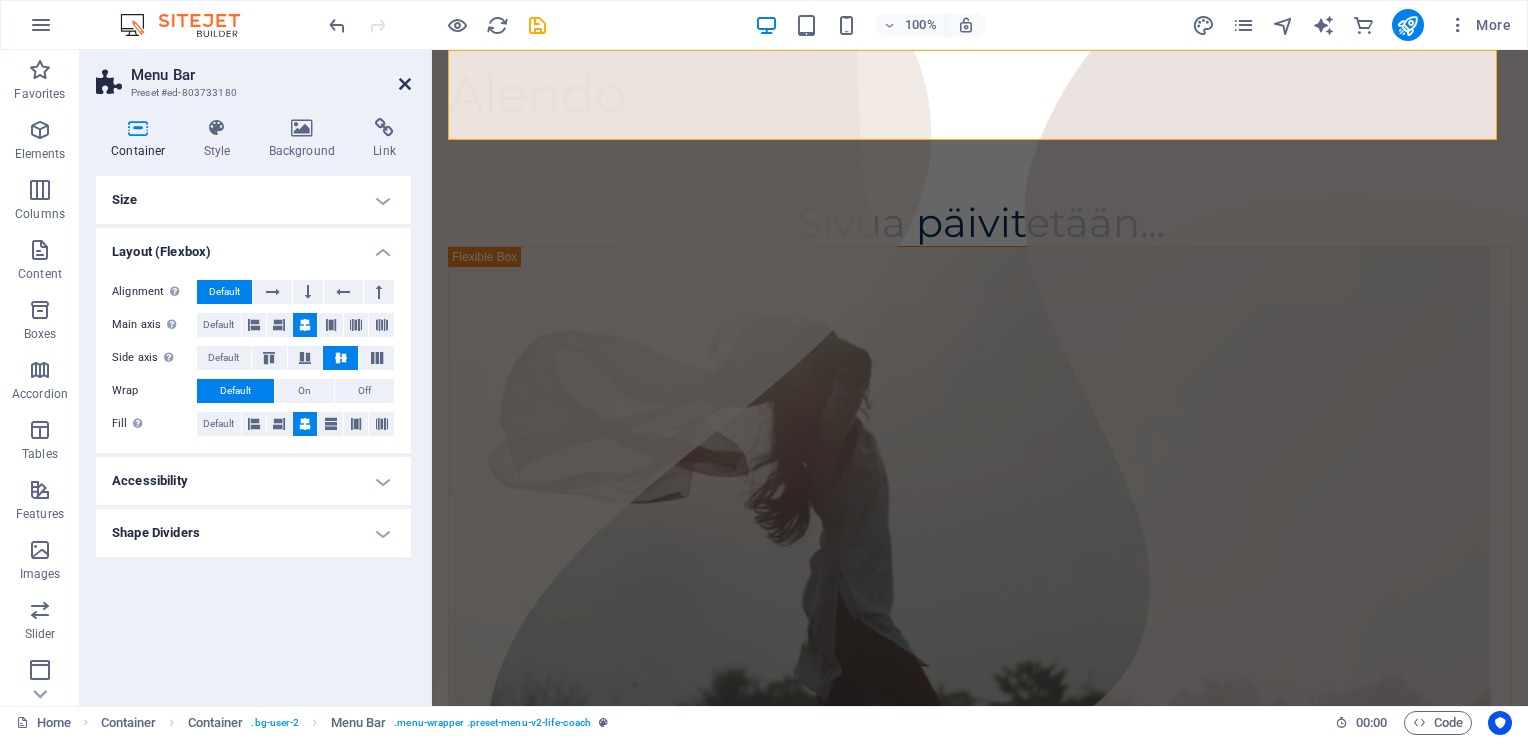click at bounding box center (405, 84) 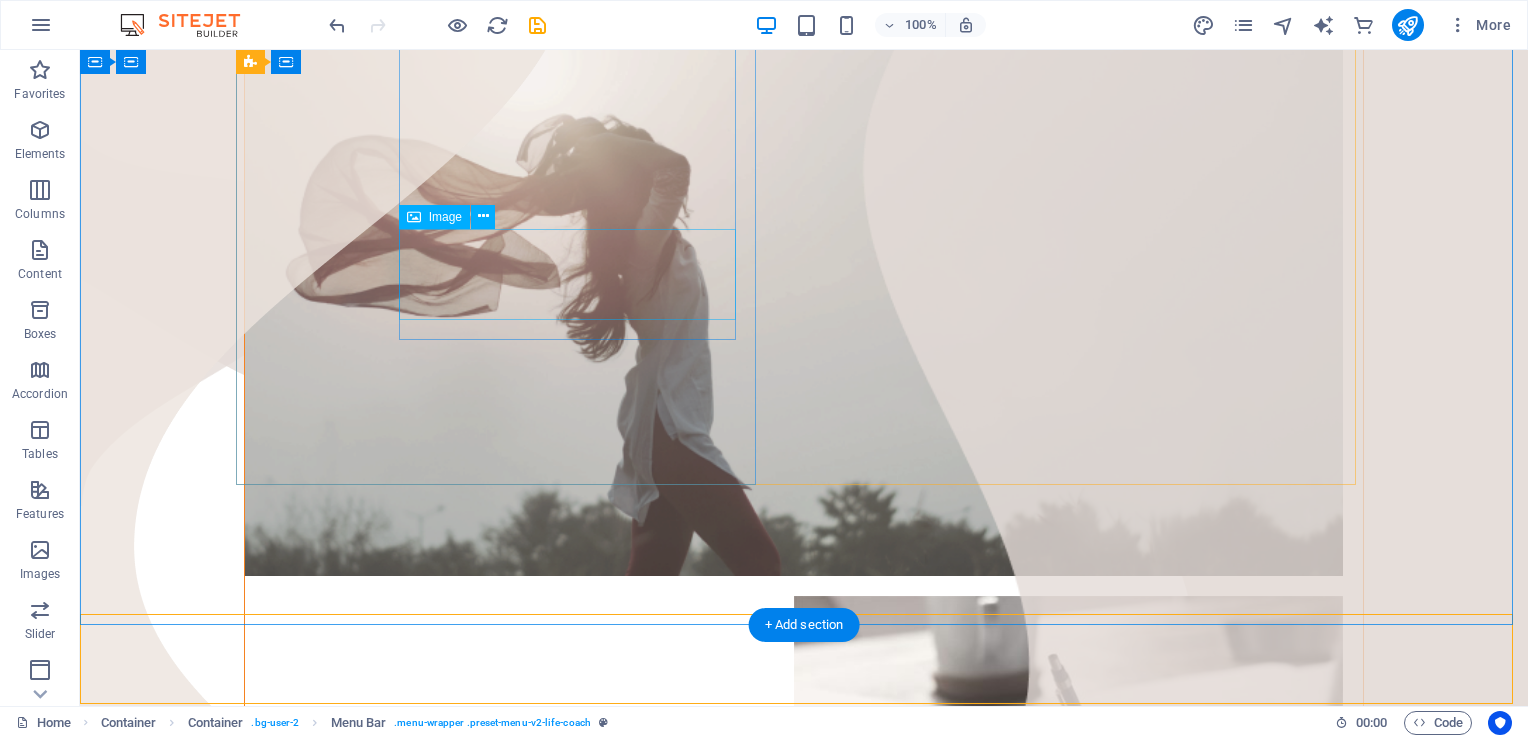 scroll, scrollTop: 0, scrollLeft: 0, axis: both 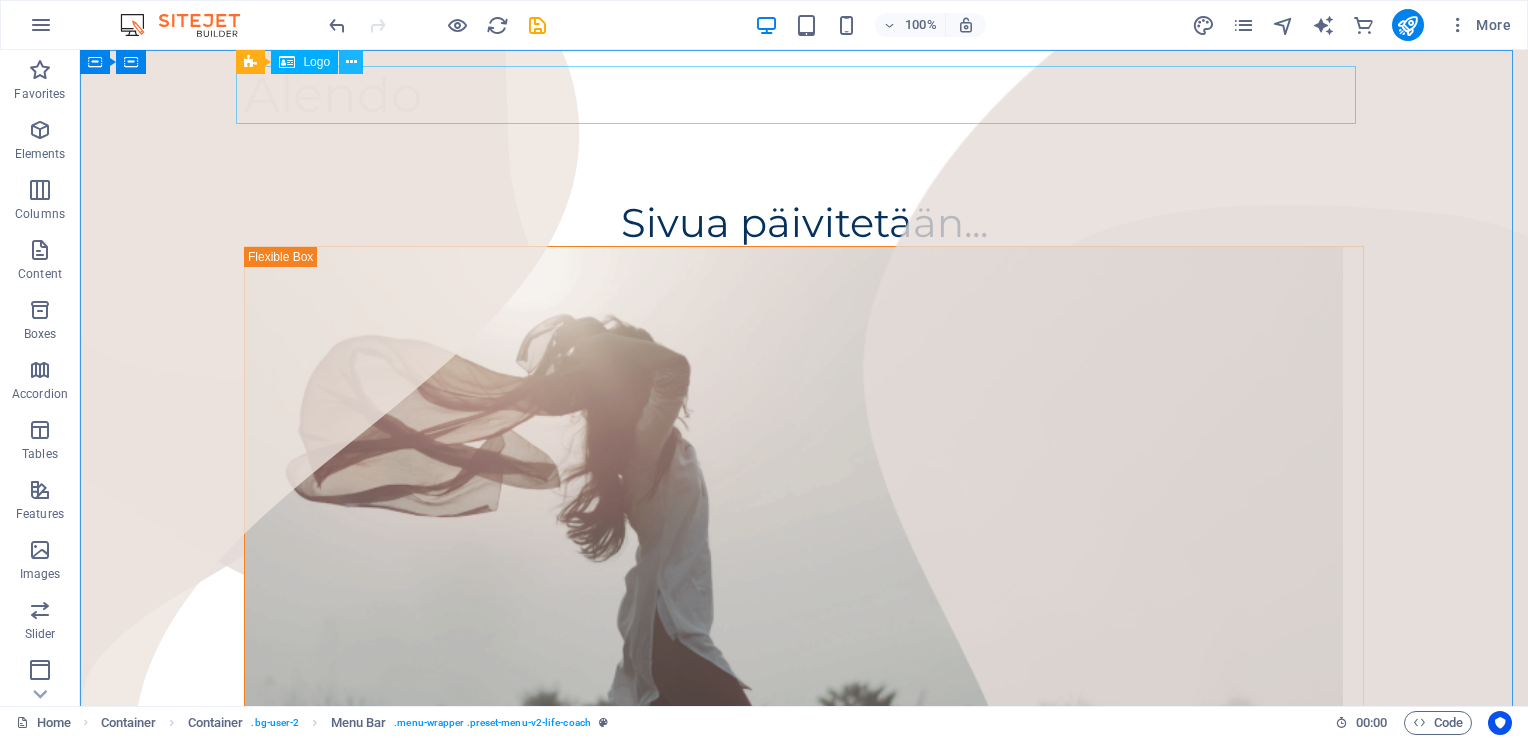click at bounding box center [351, 62] 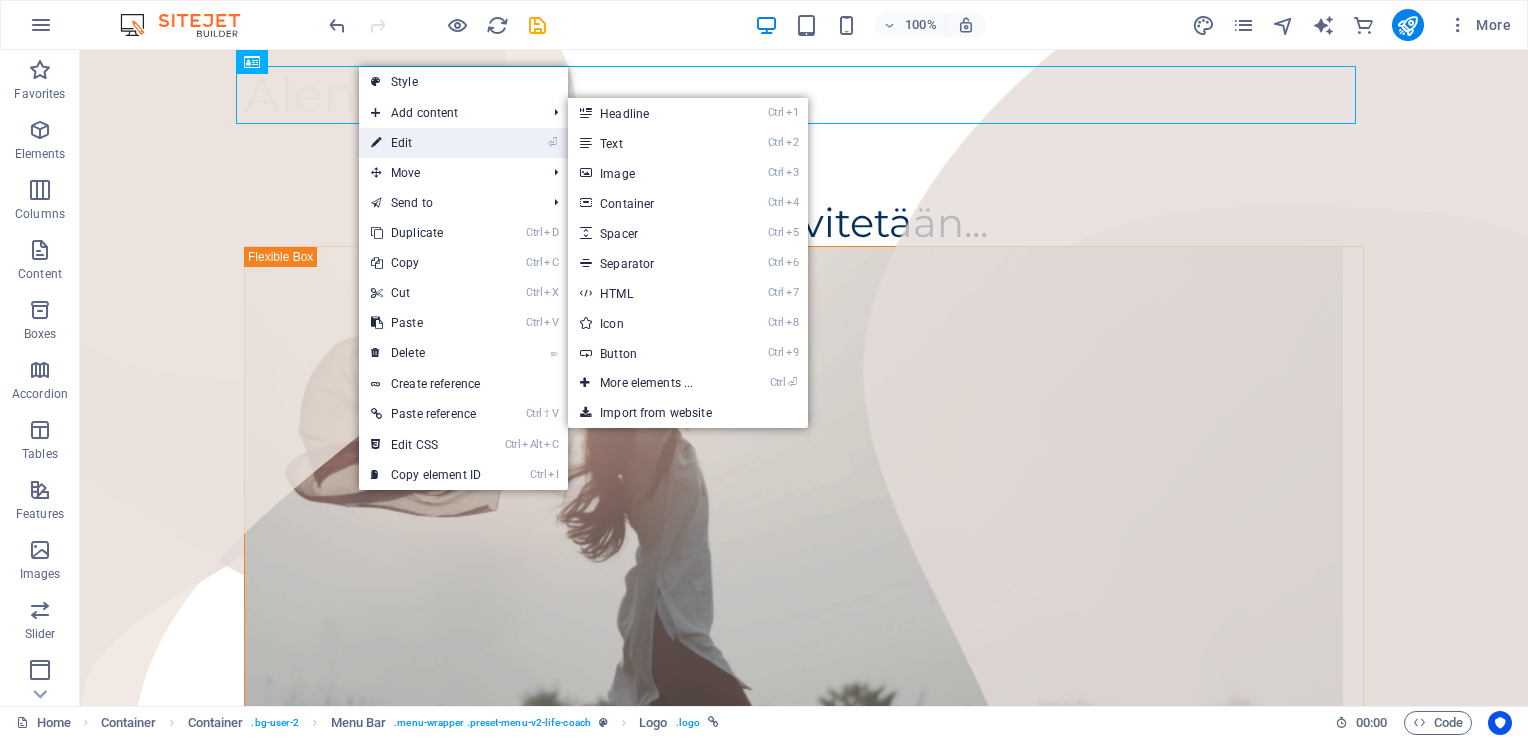 click on "⏎  Edit" at bounding box center (426, 143) 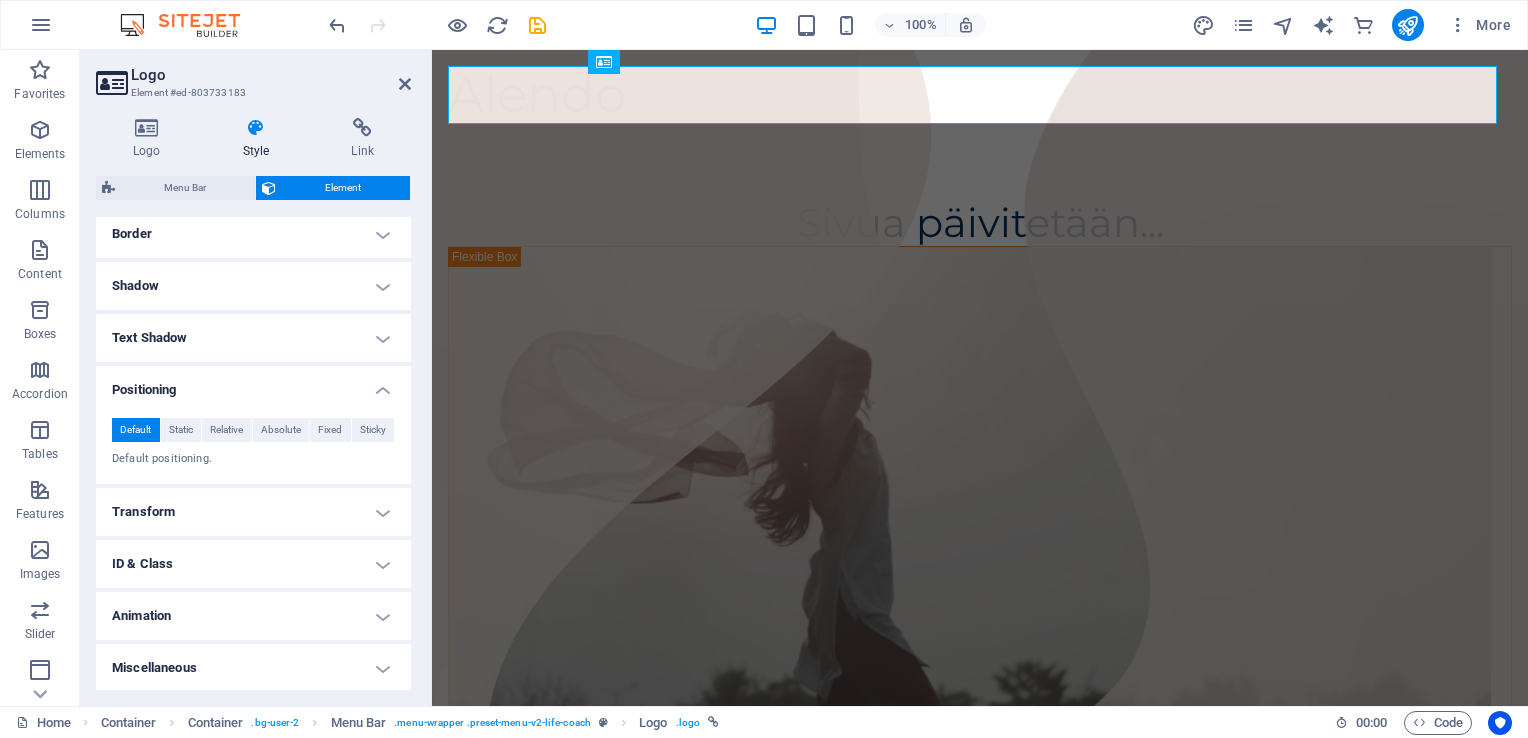 scroll, scrollTop: 0, scrollLeft: 0, axis: both 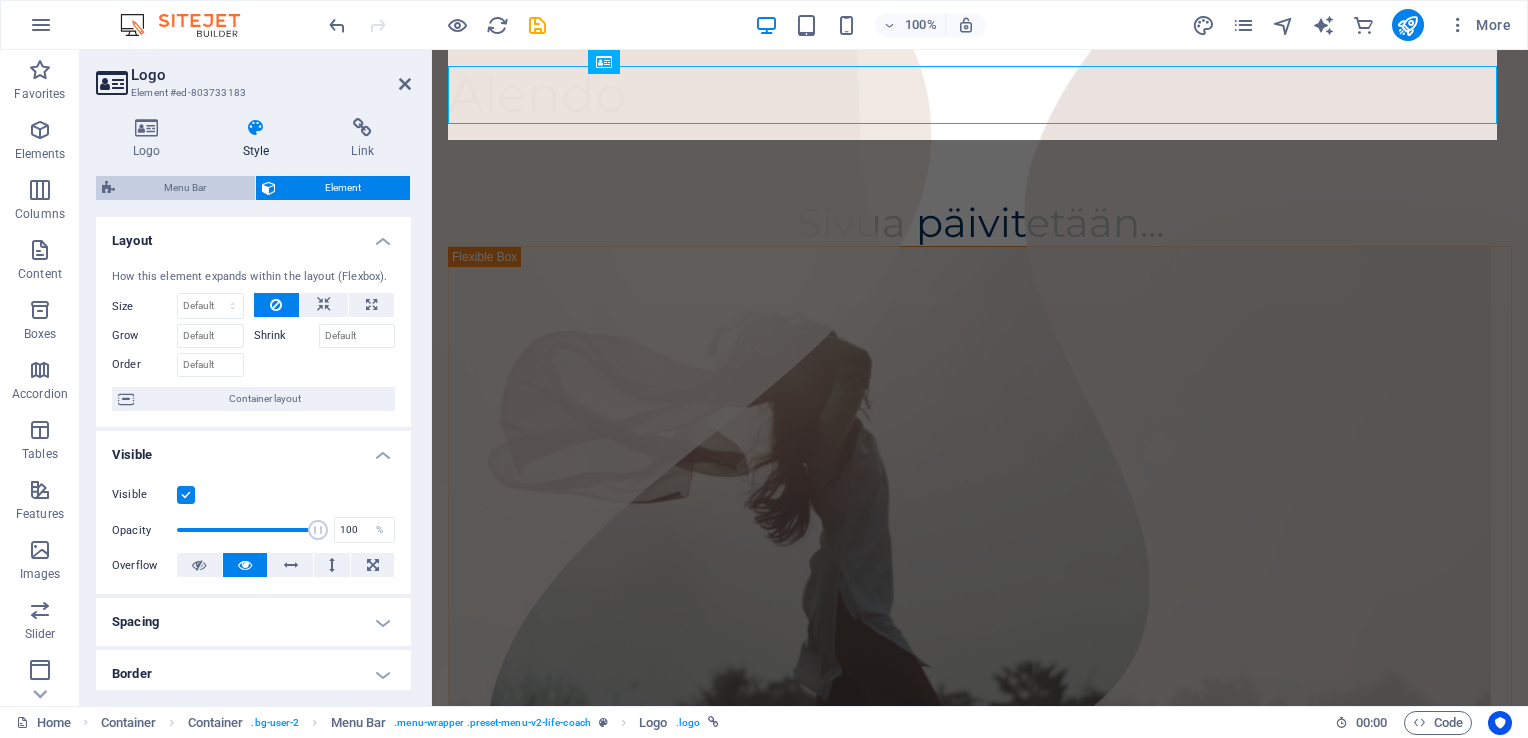 click on "Menu Bar" at bounding box center [185, 188] 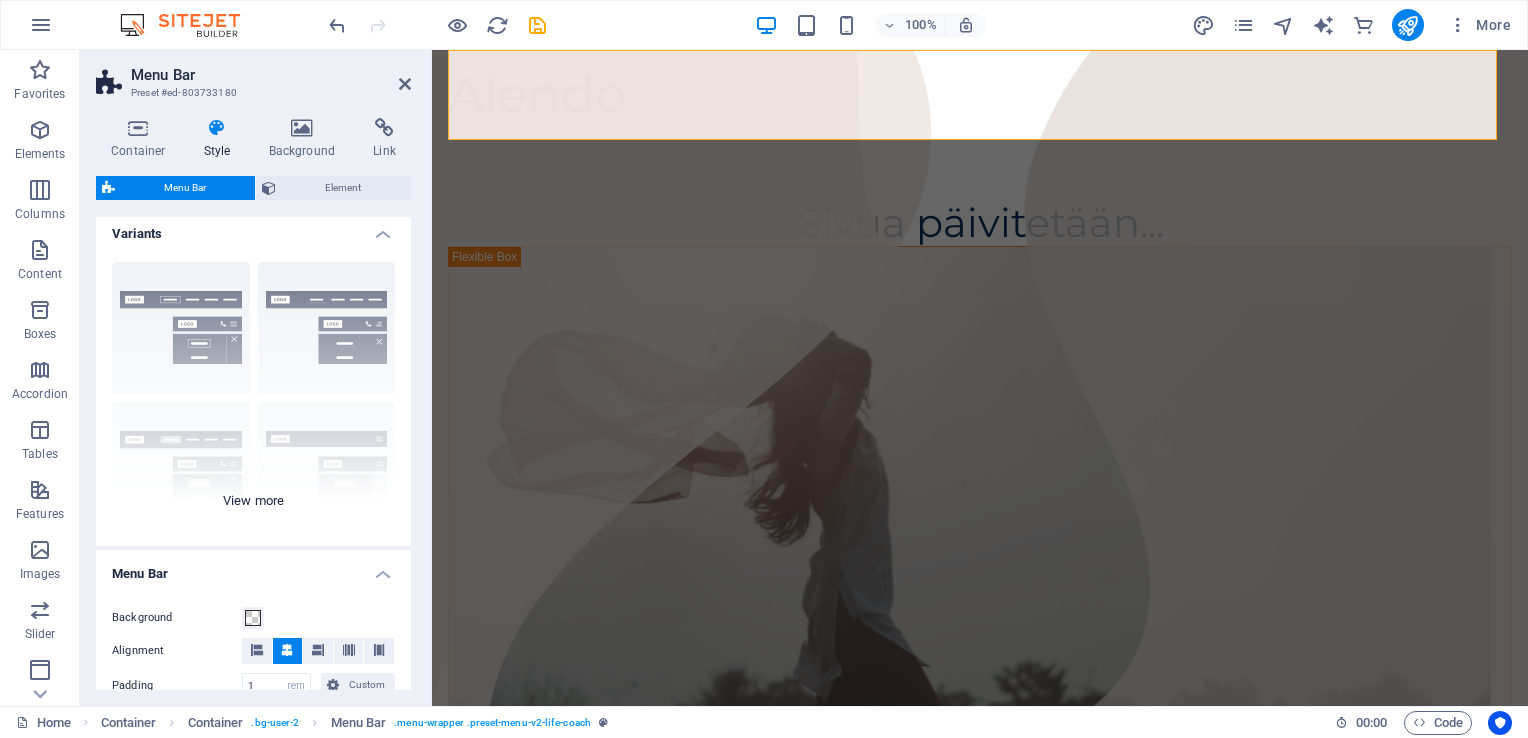 scroll, scrollTop: 0, scrollLeft: 0, axis: both 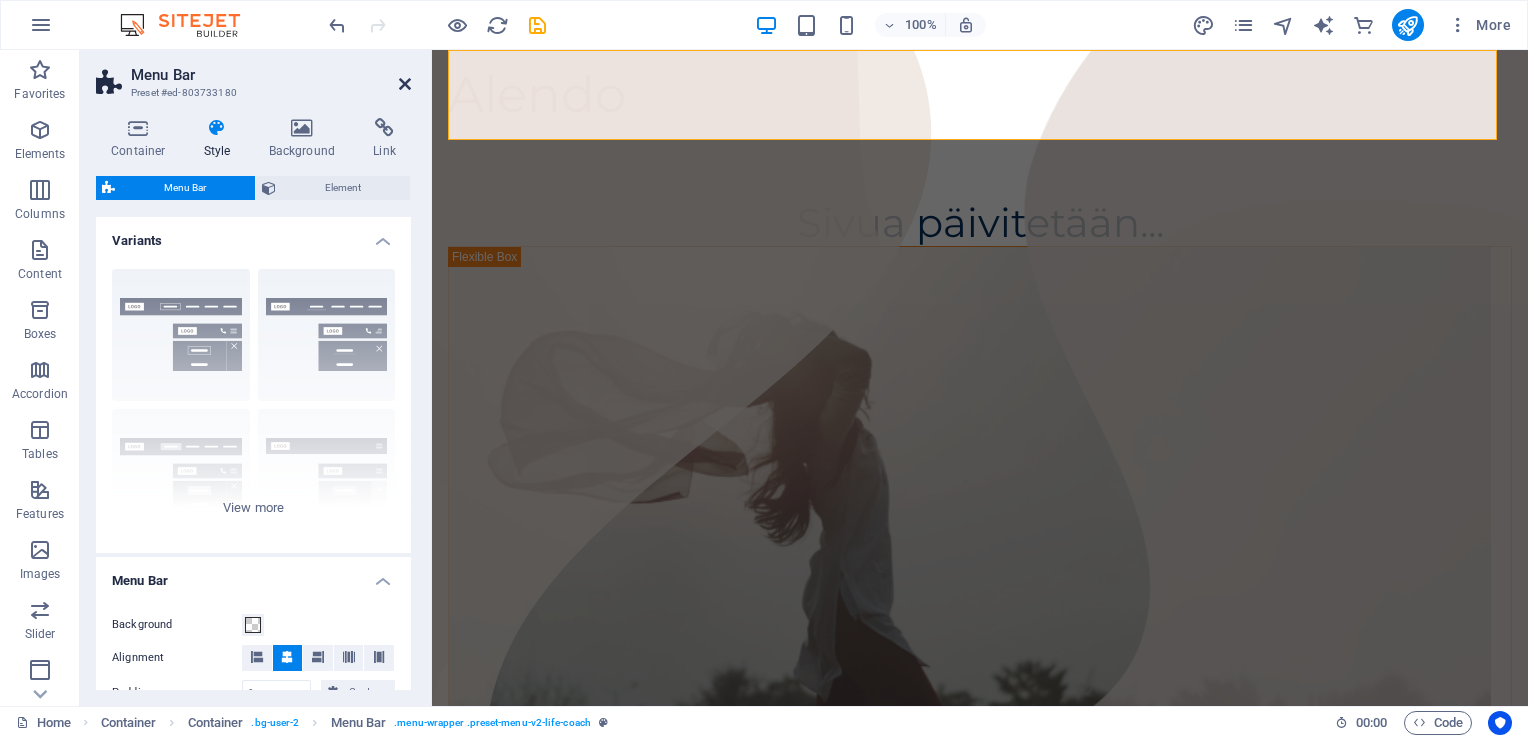 click at bounding box center (405, 84) 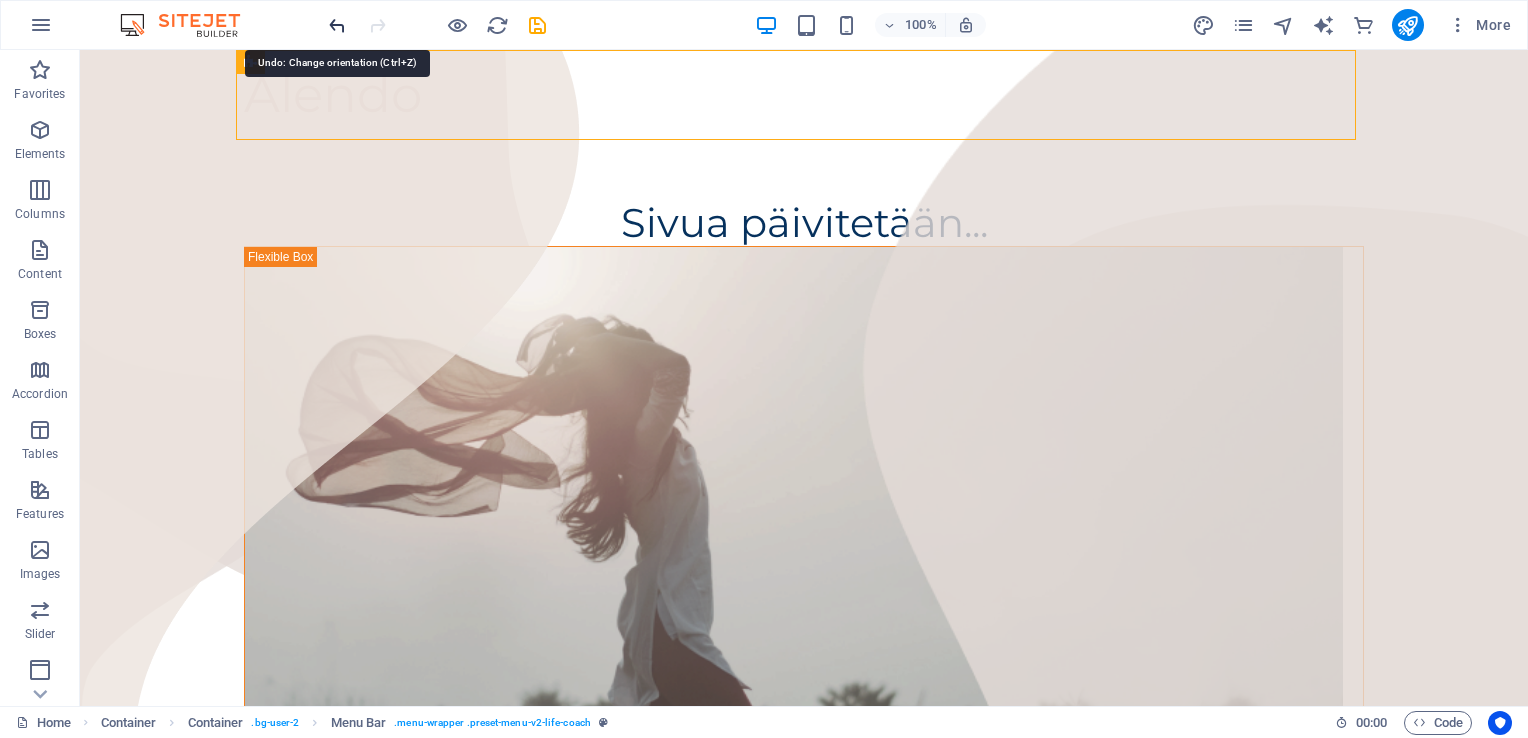 click at bounding box center (337, 25) 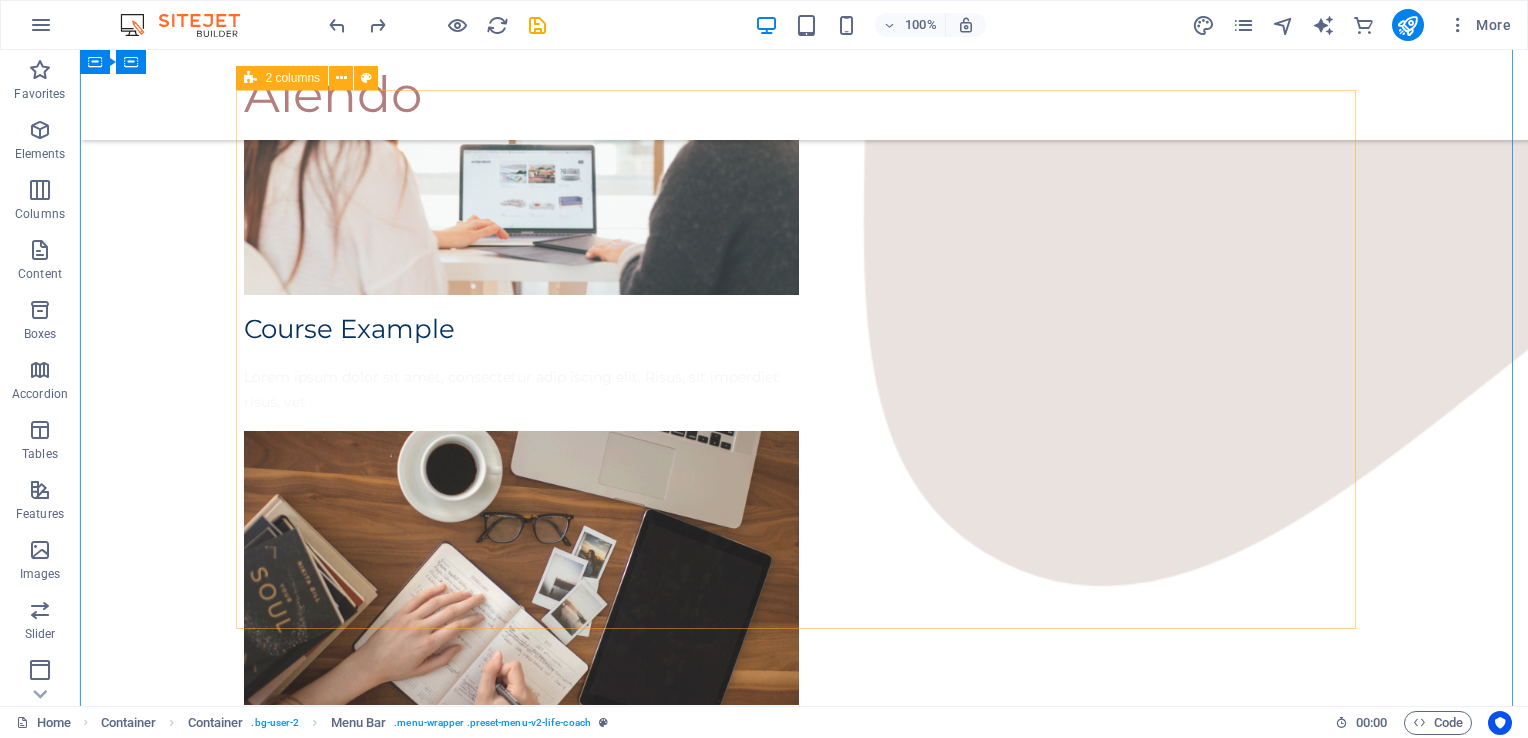 scroll, scrollTop: 1400, scrollLeft: 0, axis: vertical 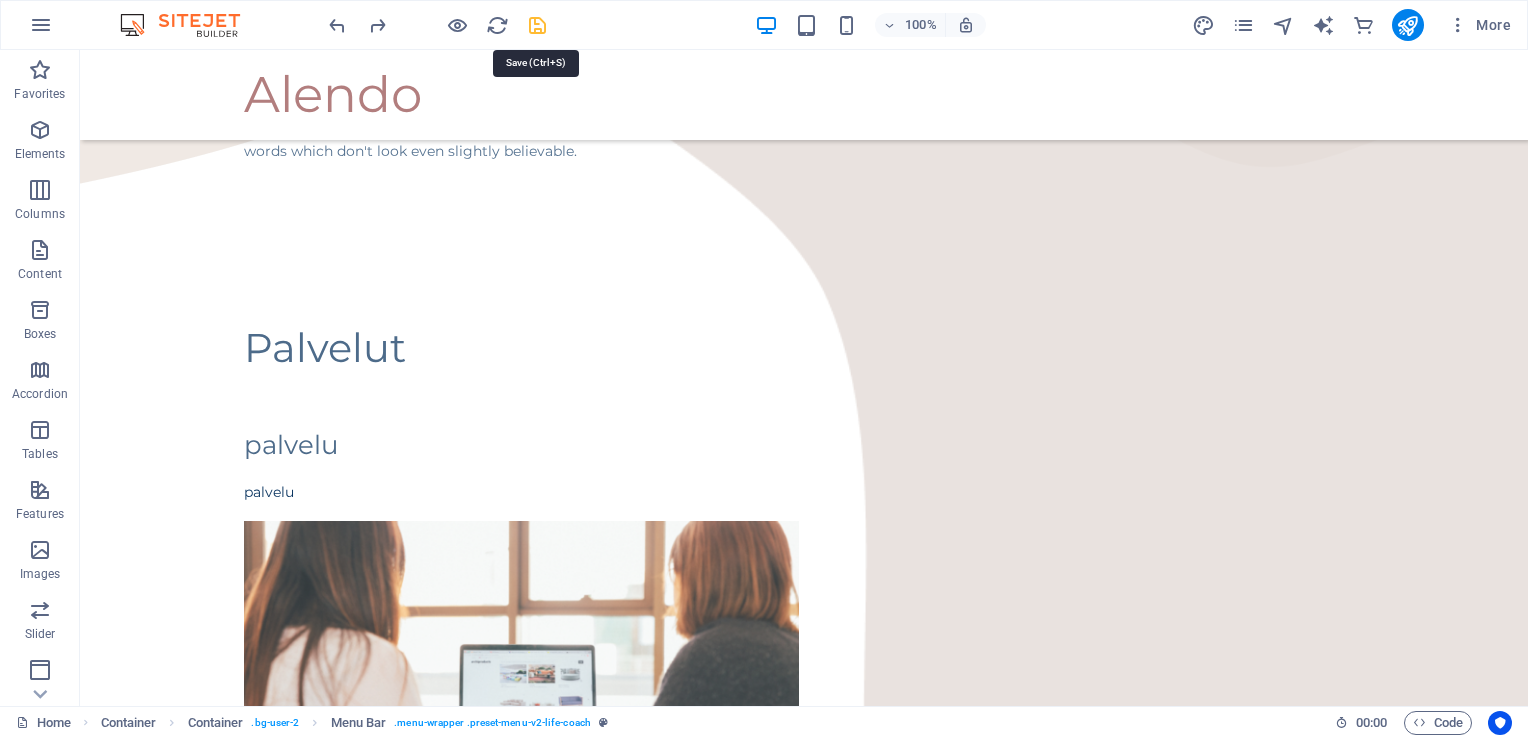 click at bounding box center [537, 25] 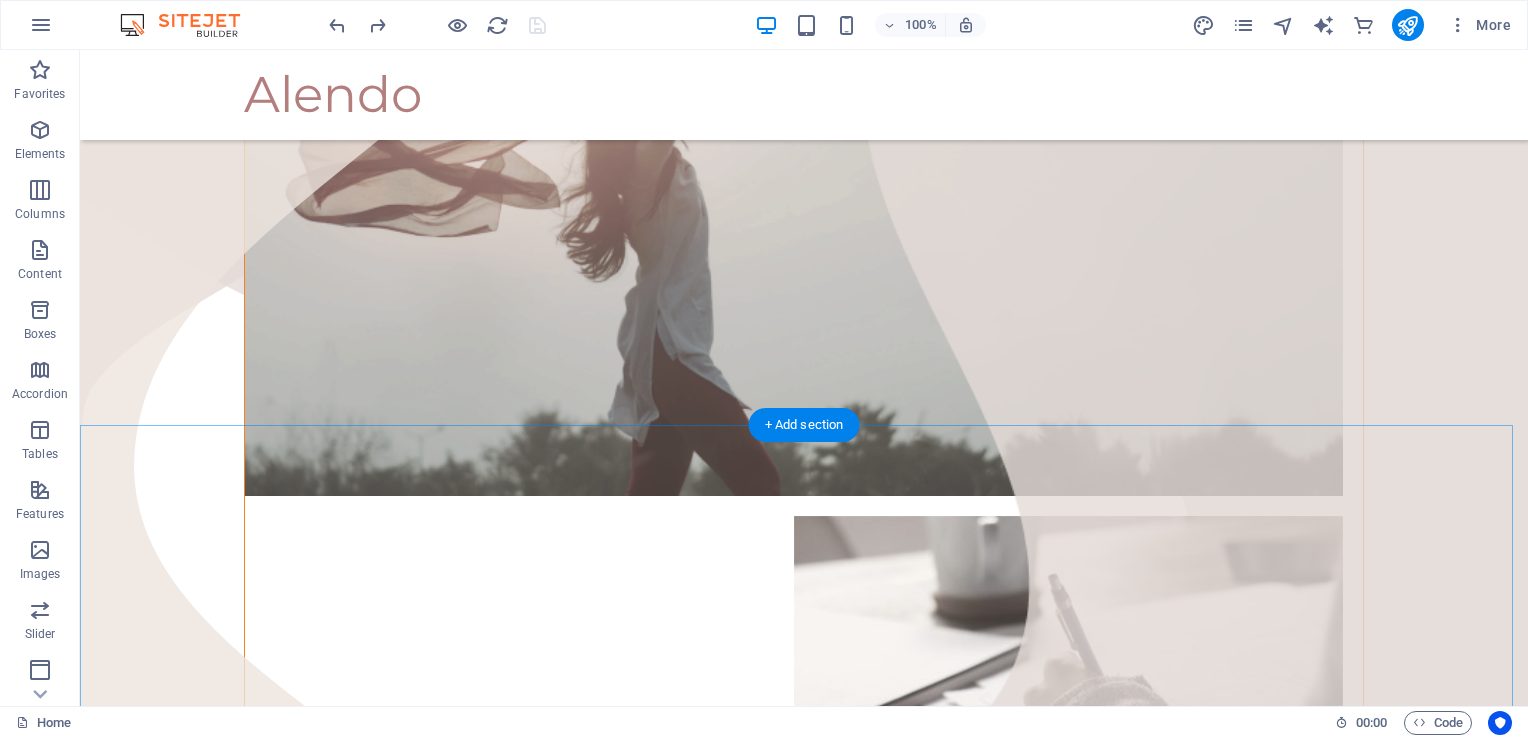 scroll, scrollTop: 0, scrollLeft: 0, axis: both 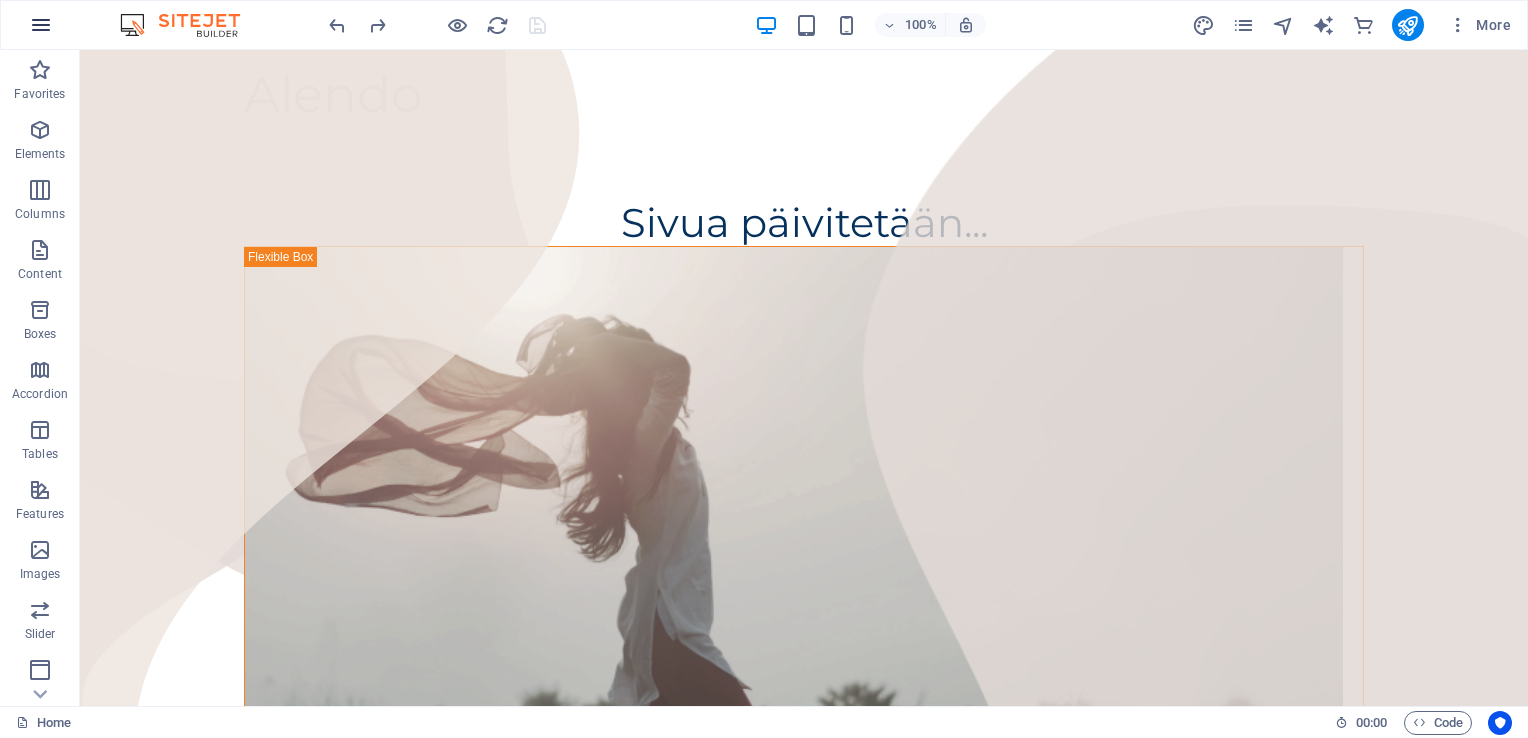 click at bounding box center (41, 25) 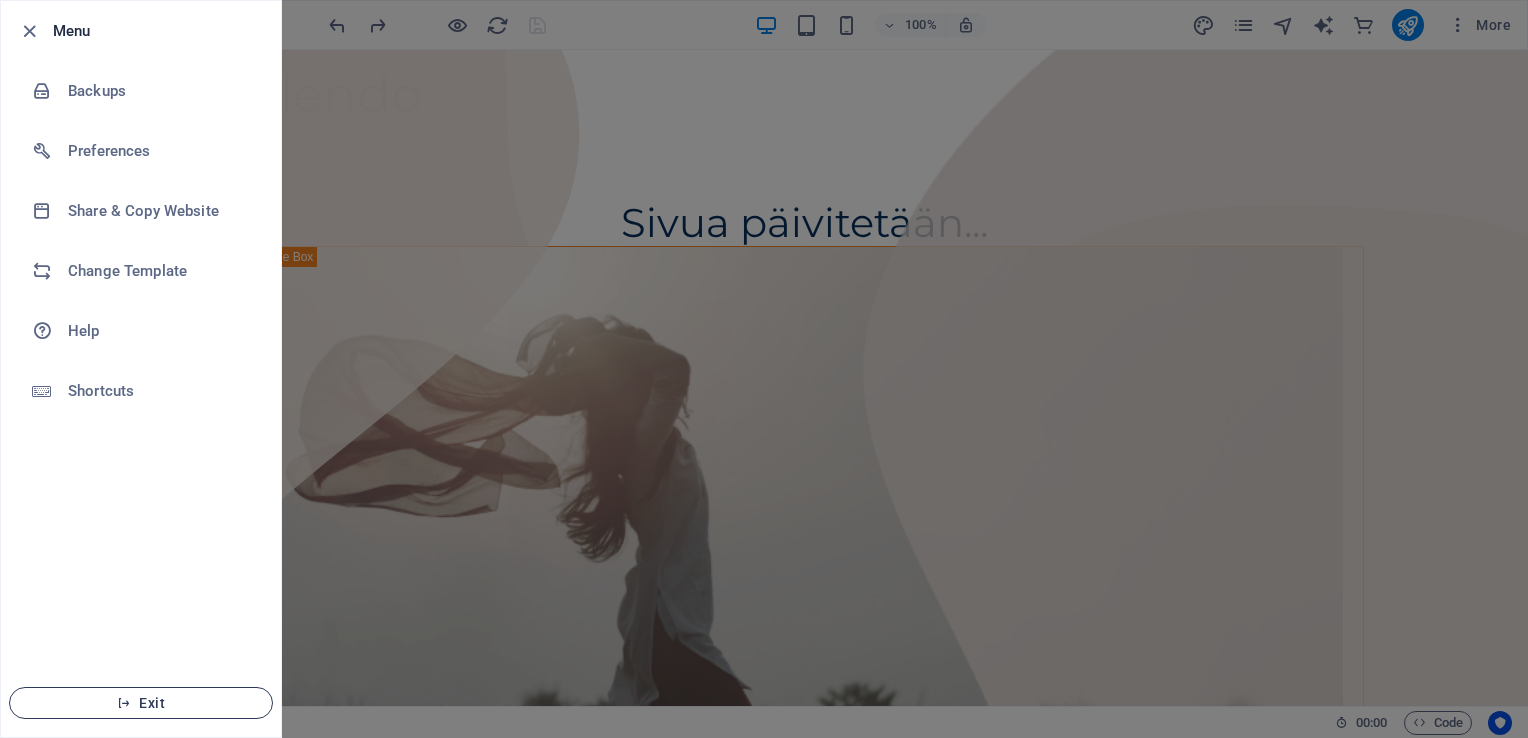 click on "Exit" at bounding box center [141, 703] 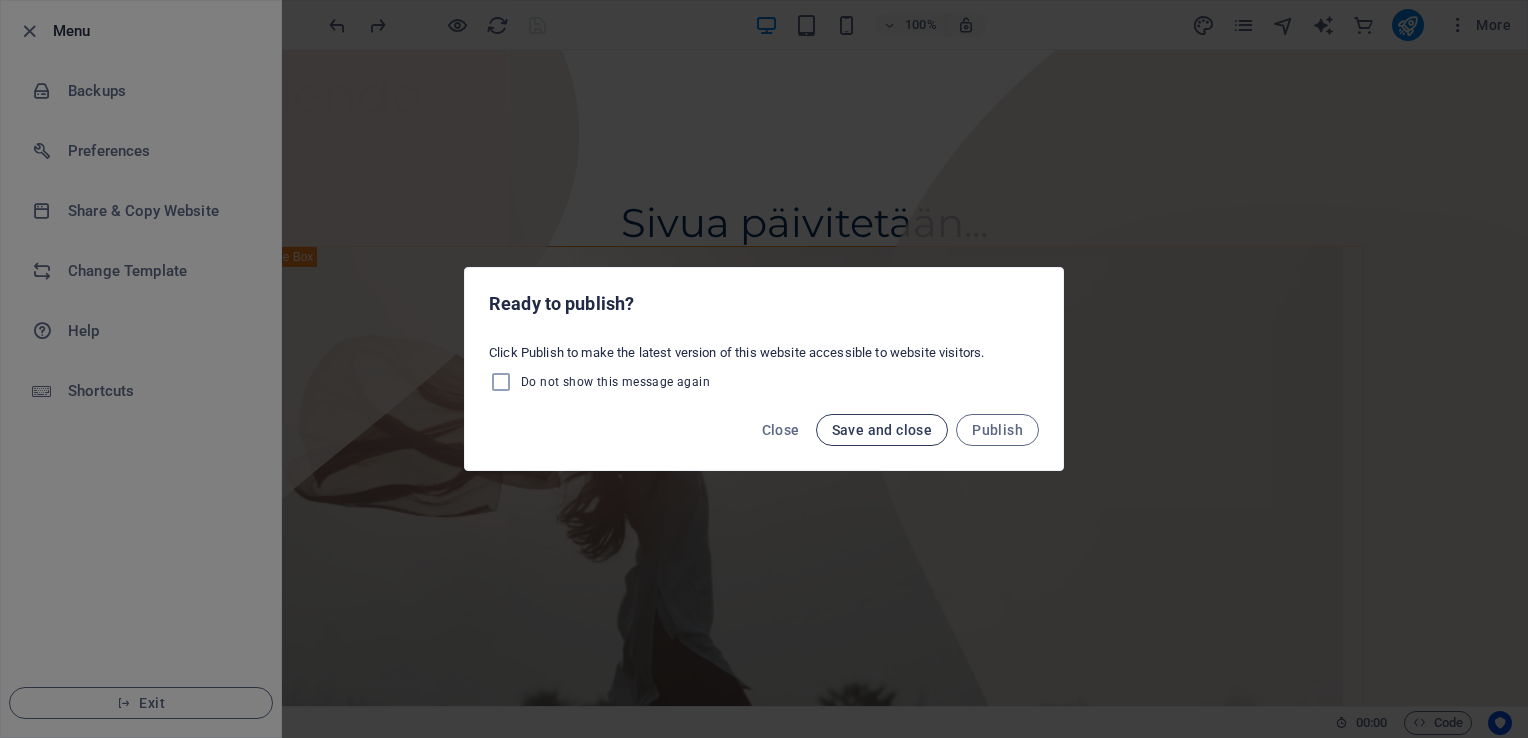 click on "Save and close" at bounding box center [882, 430] 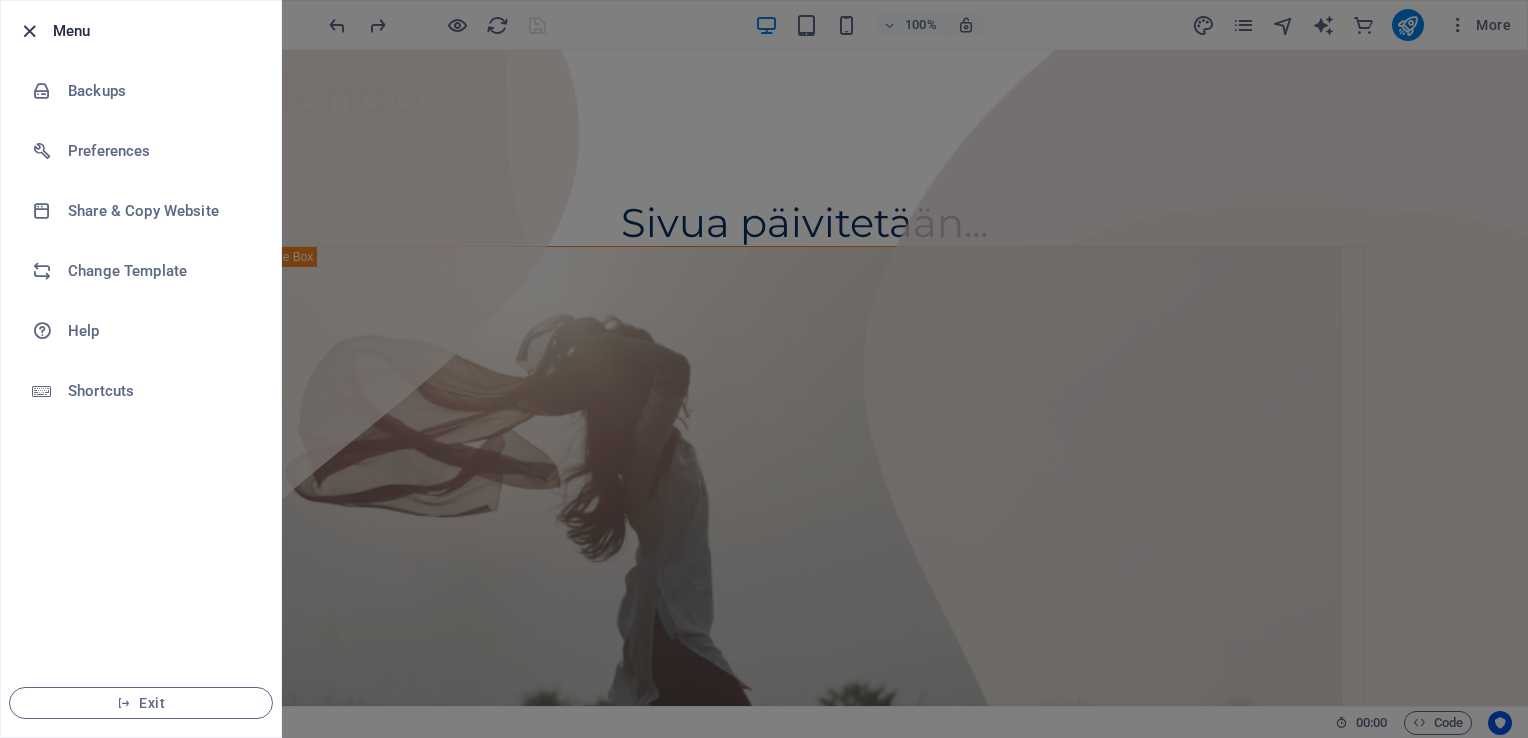 click at bounding box center [29, 31] 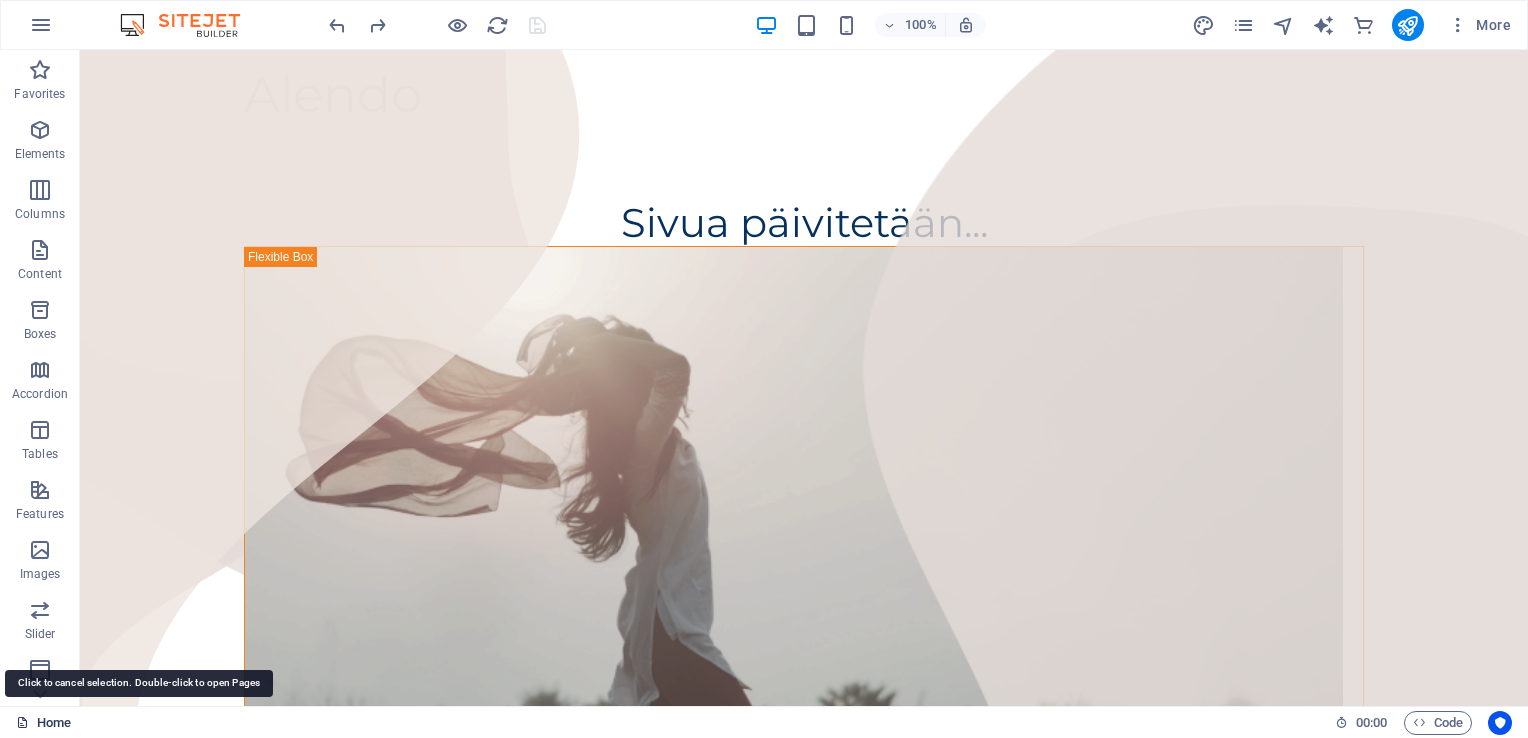 click on "Home" at bounding box center (43, 723) 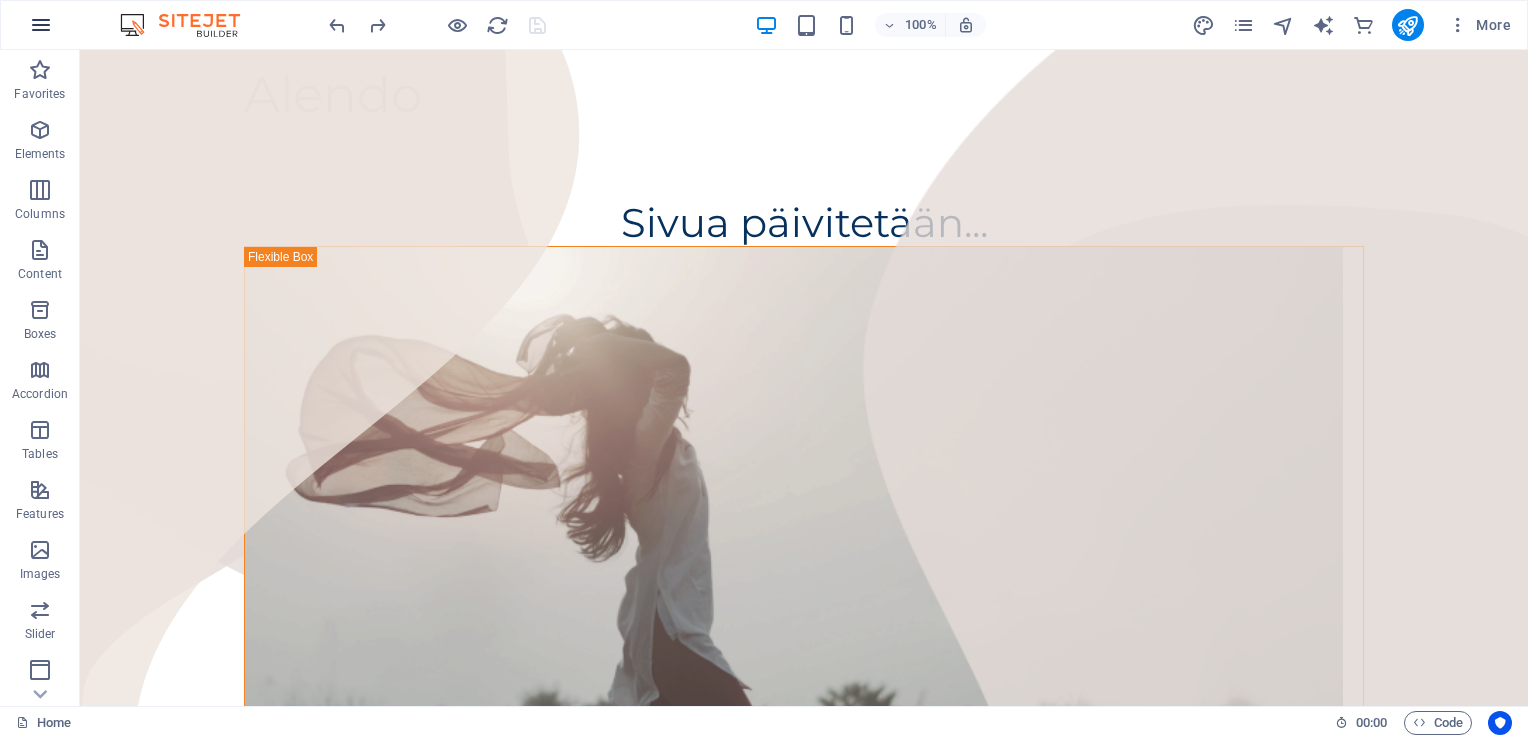 click at bounding box center (41, 25) 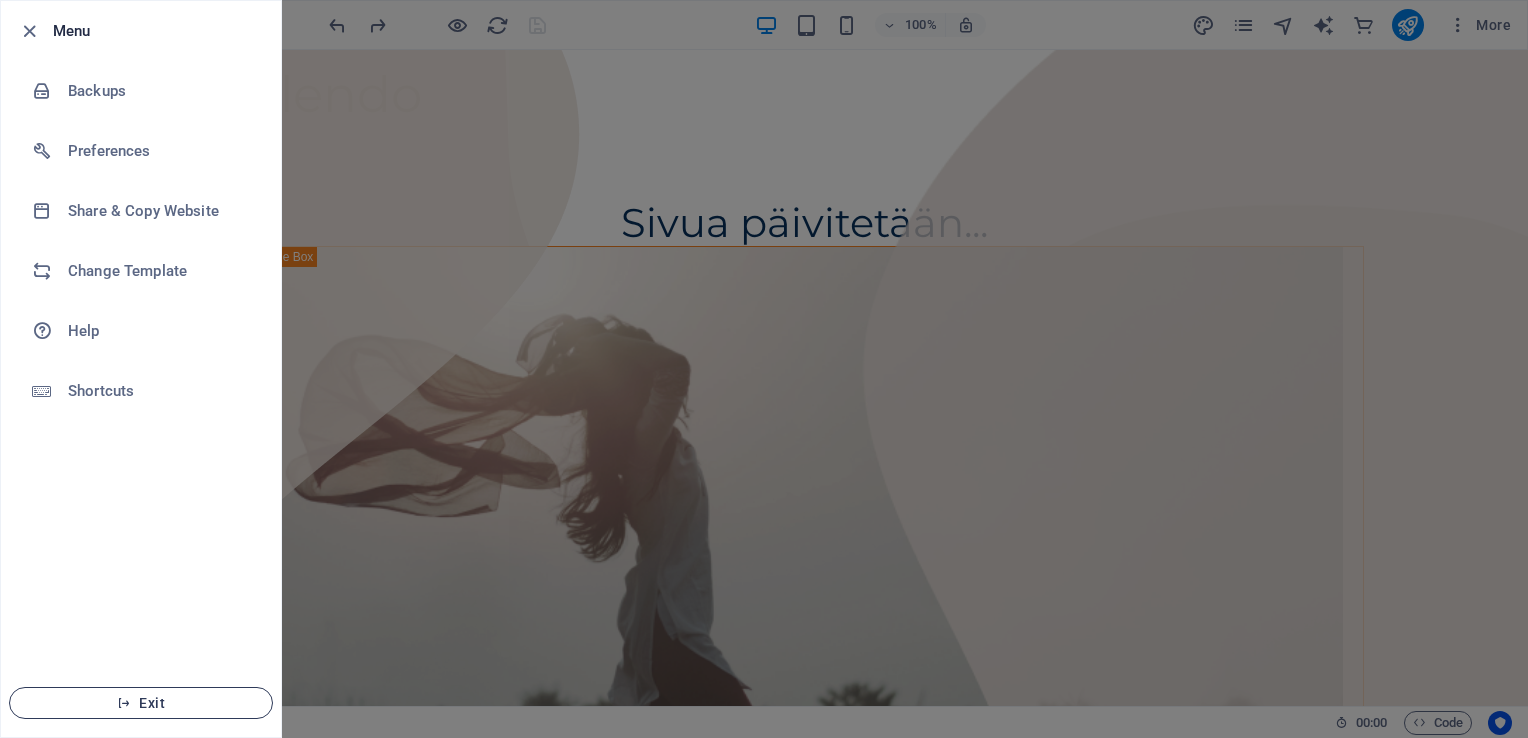 click at bounding box center [124, 703] 